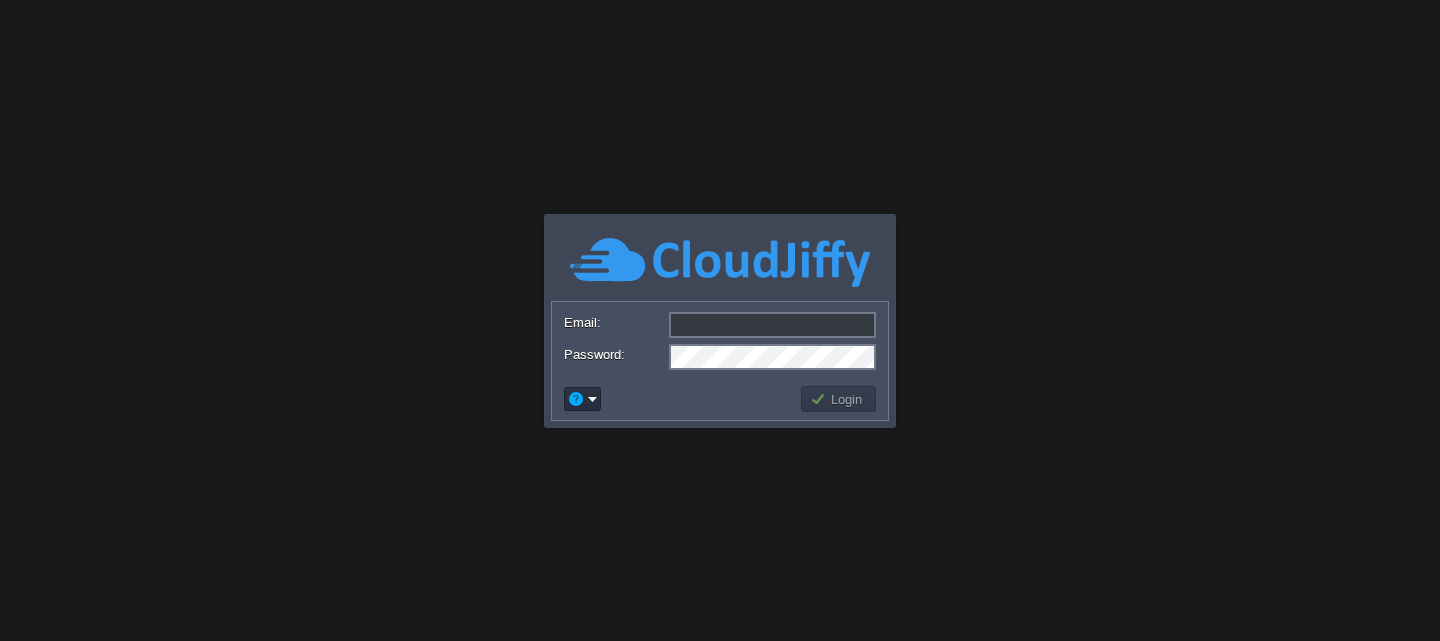 scroll, scrollTop: 0, scrollLeft: 0, axis: both 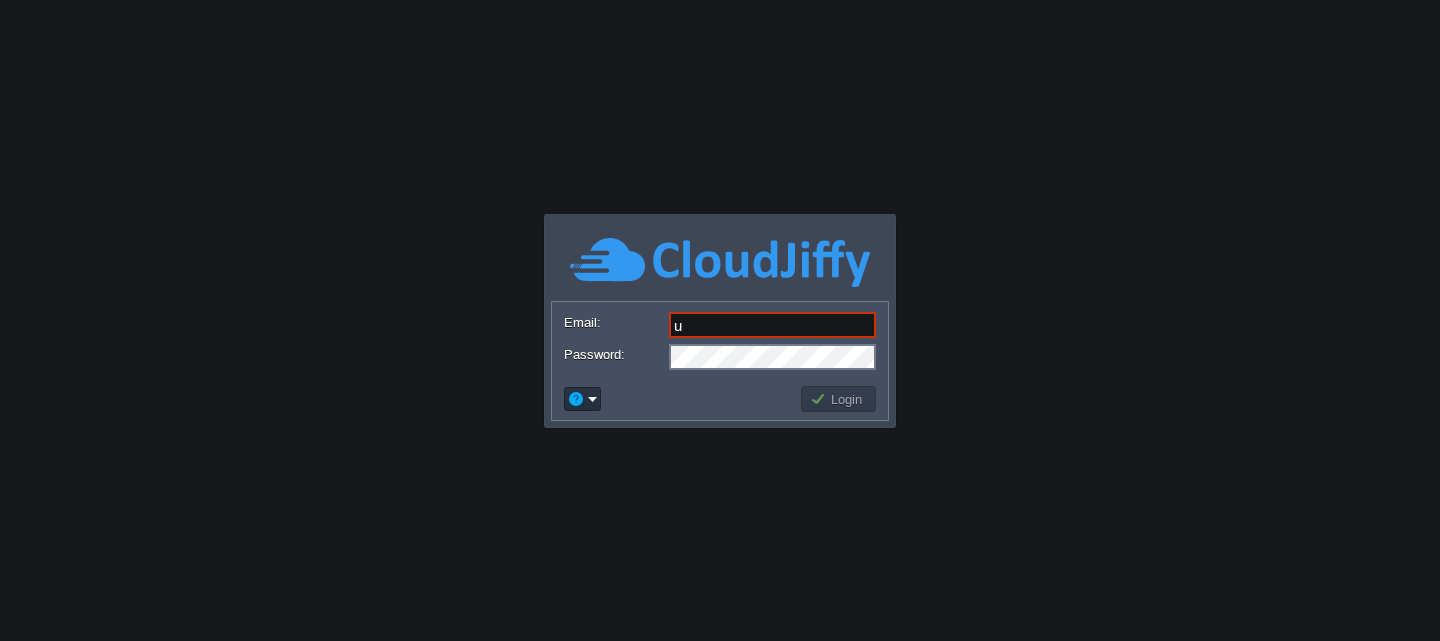 type on "[EMAIL_ADDRESS][DOMAIN_NAME]" 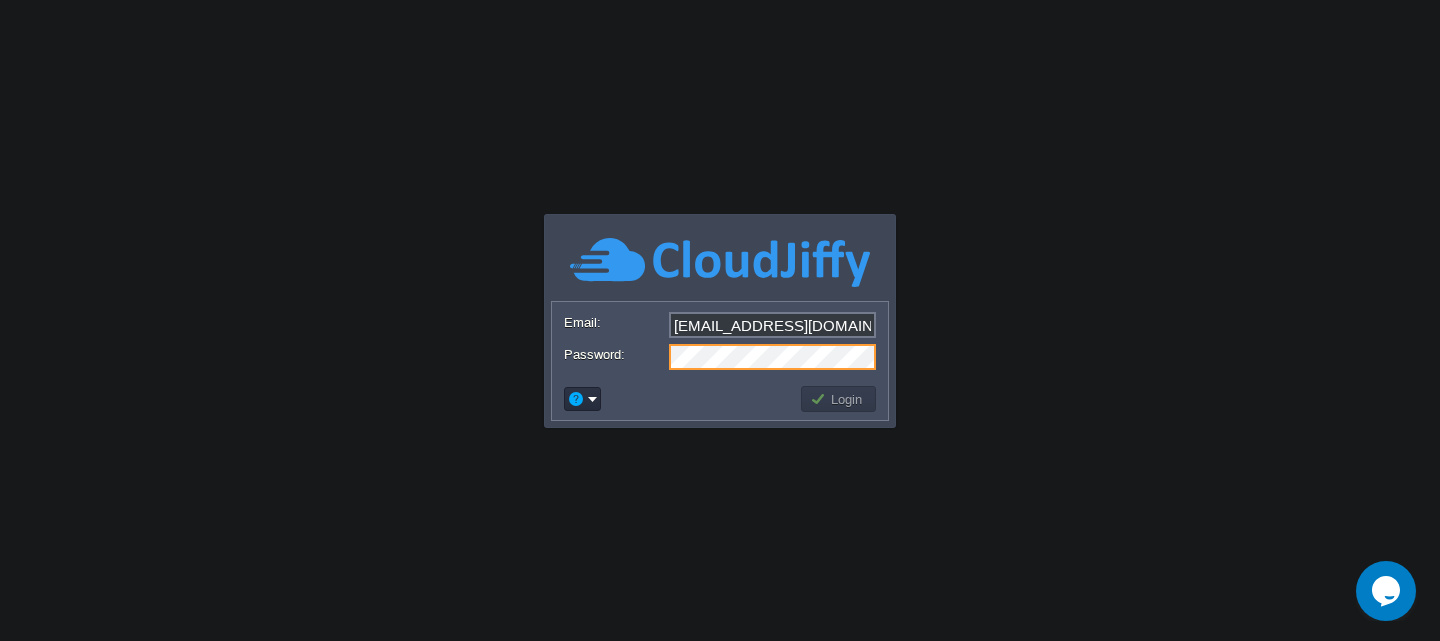 scroll, scrollTop: 0, scrollLeft: 0, axis: both 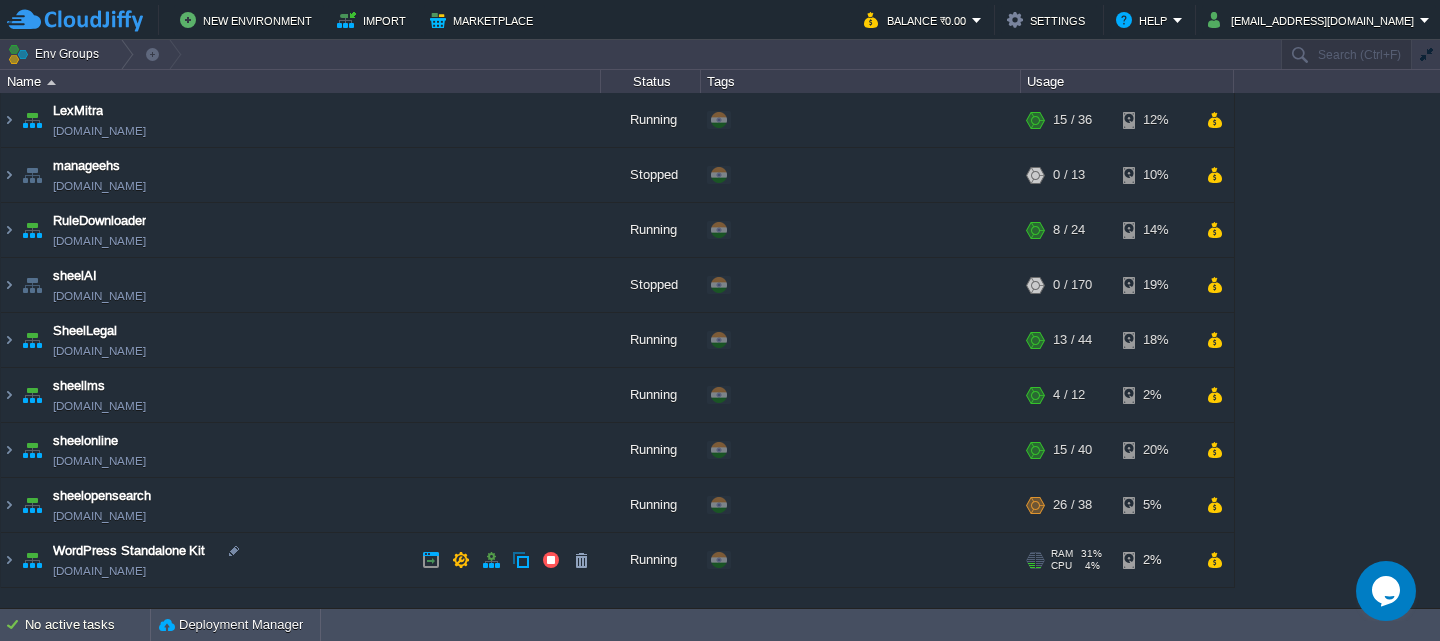 click on "WordPress Standalone Kit [DOMAIN_NAME]" at bounding box center [301, 560] 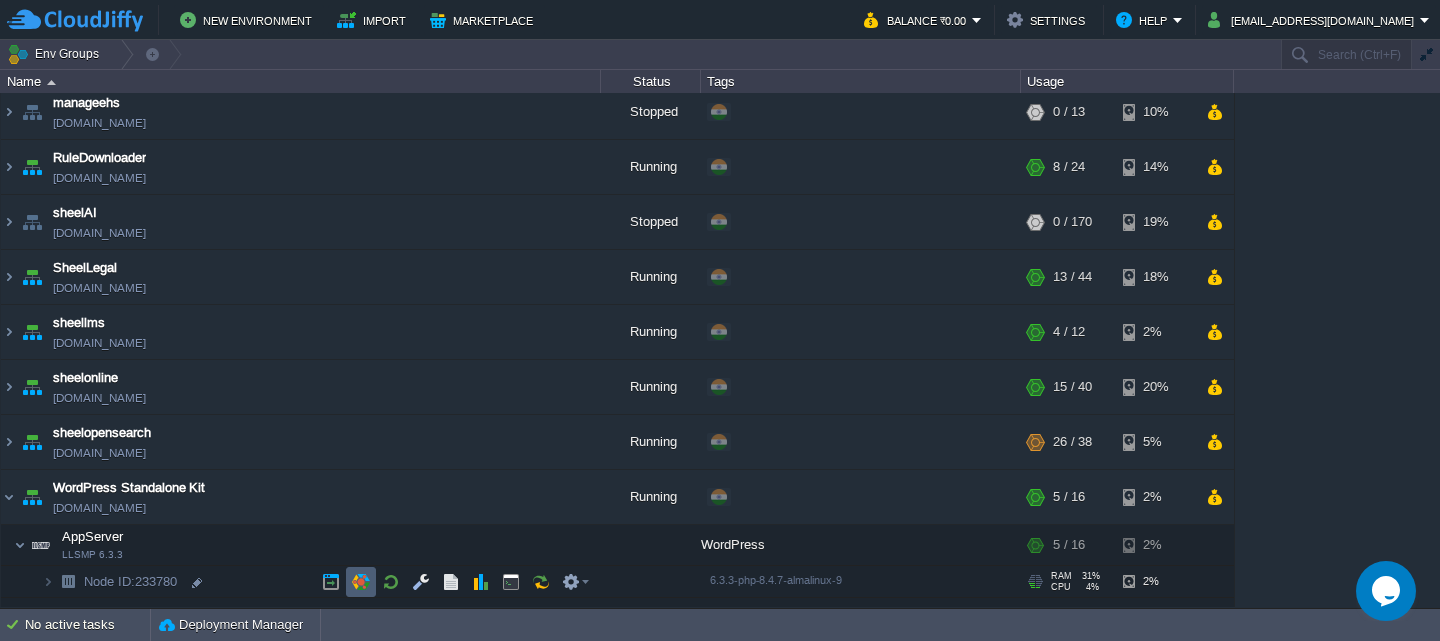 scroll, scrollTop: 86, scrollLeft: 0, axis: vertical 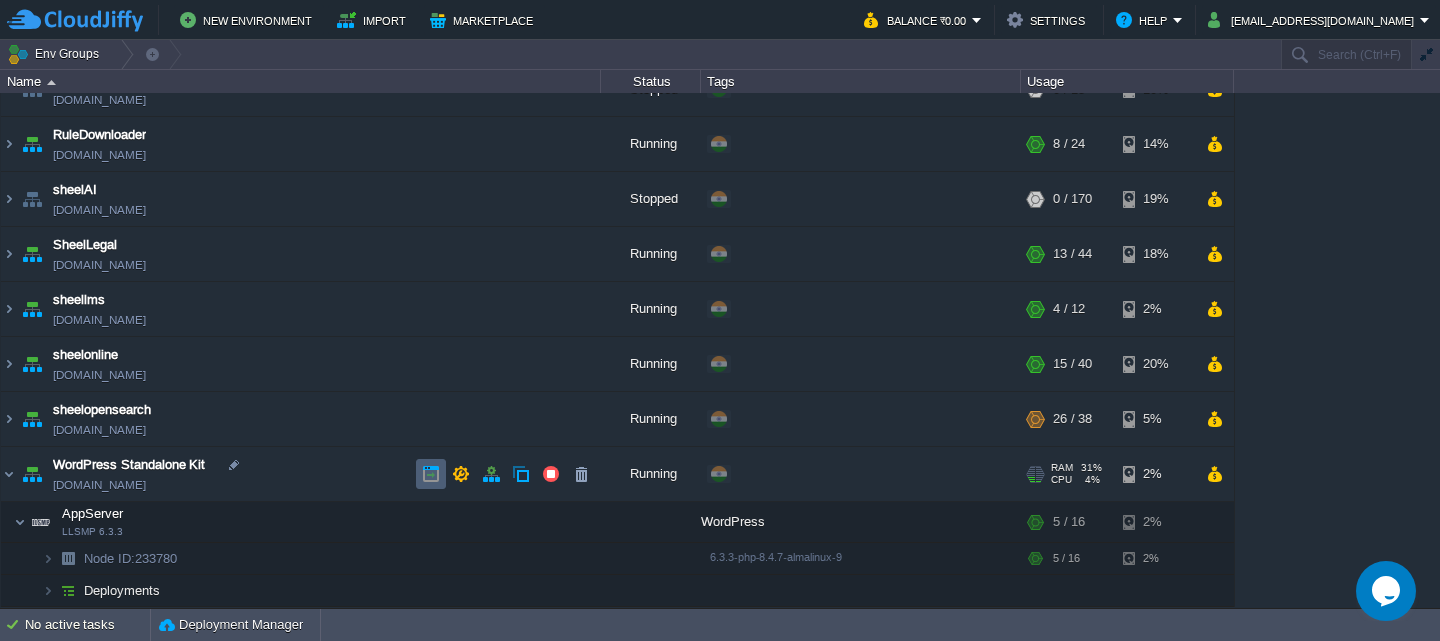 click at bounding box center (431, 474) 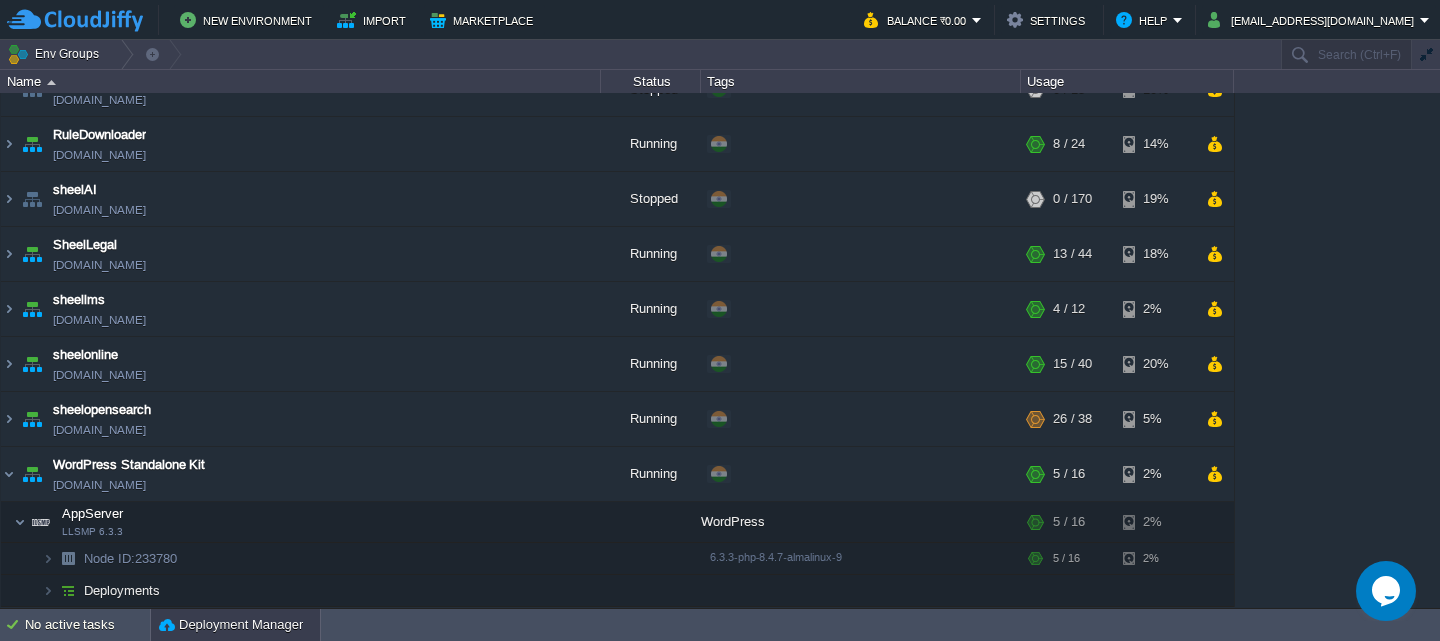 click on "Deployment Manager" at bounding box center [231, 625] 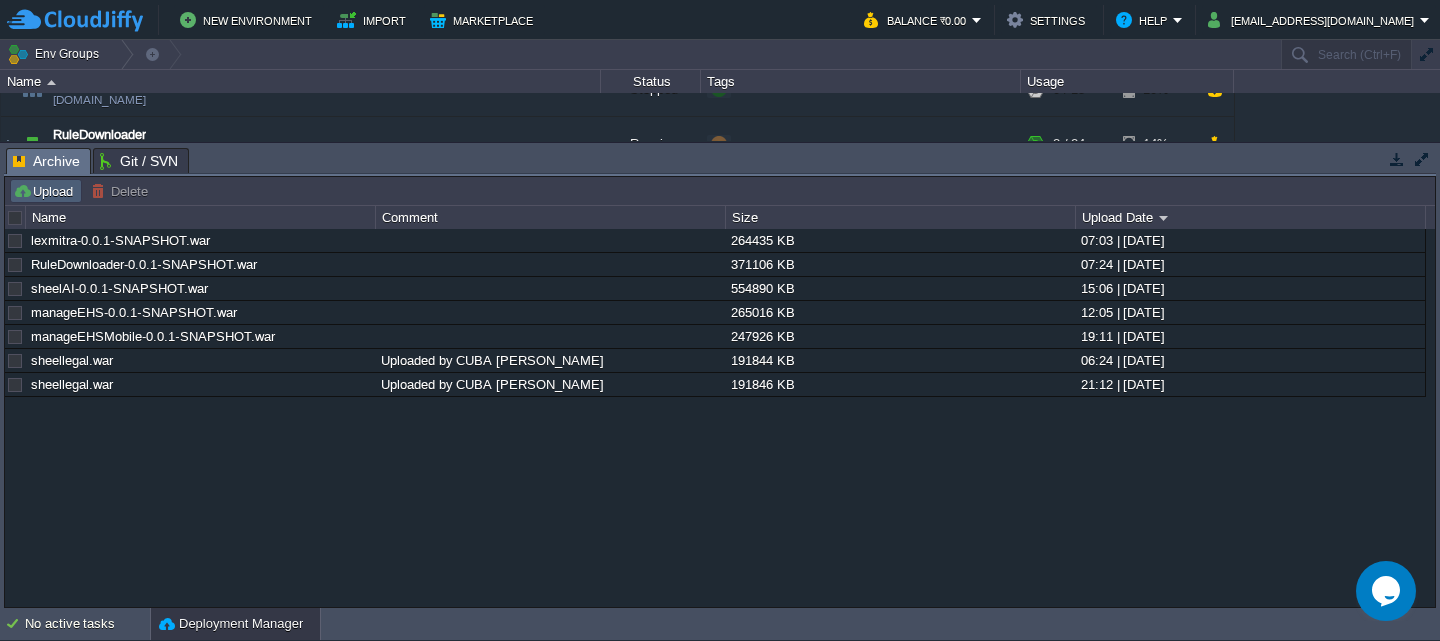 click on "Upload" at bounding box center [46, 191] 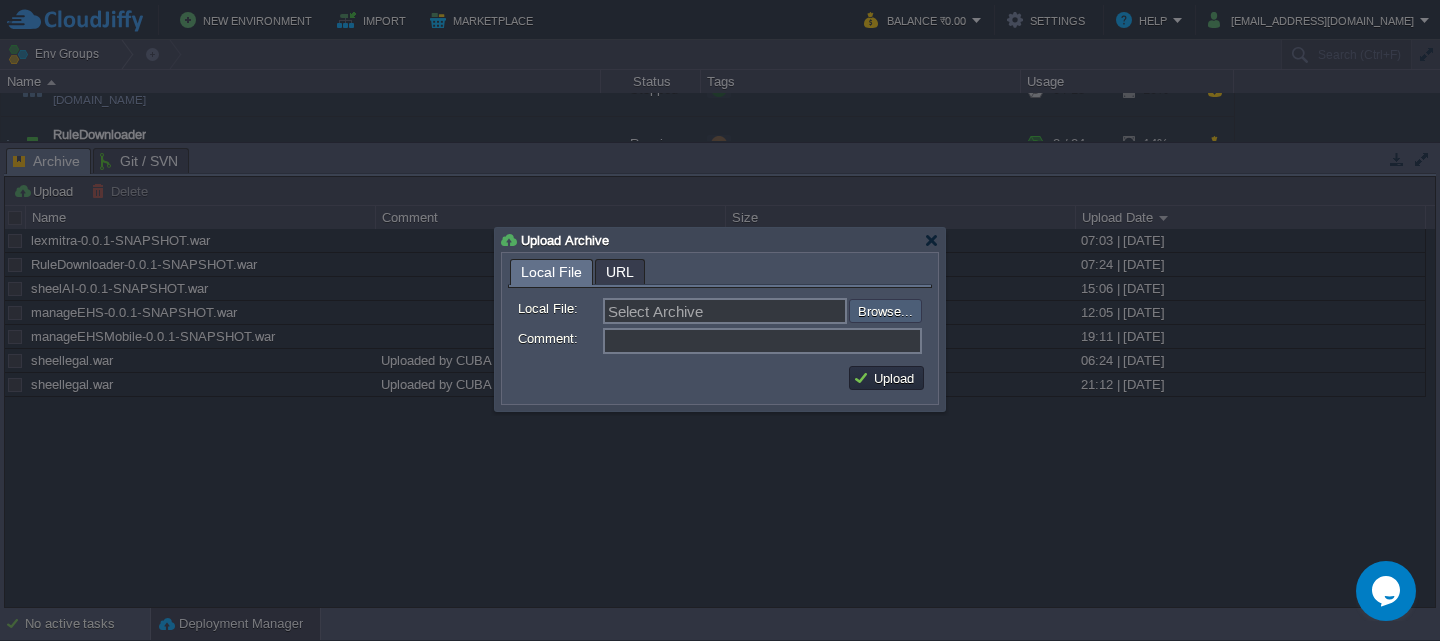 click at bounding box center [795, 311] 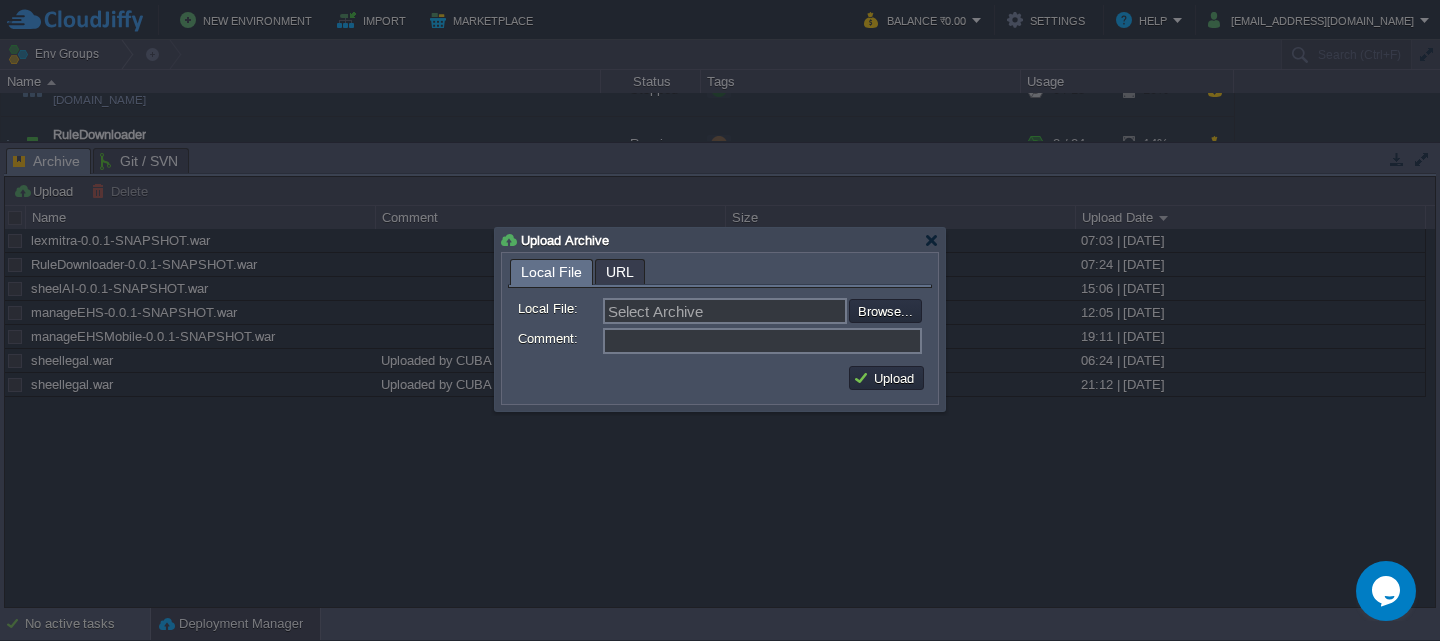 type on "C:\fakepath\lexmitra-0.0.1-SNAPSHOT.war" 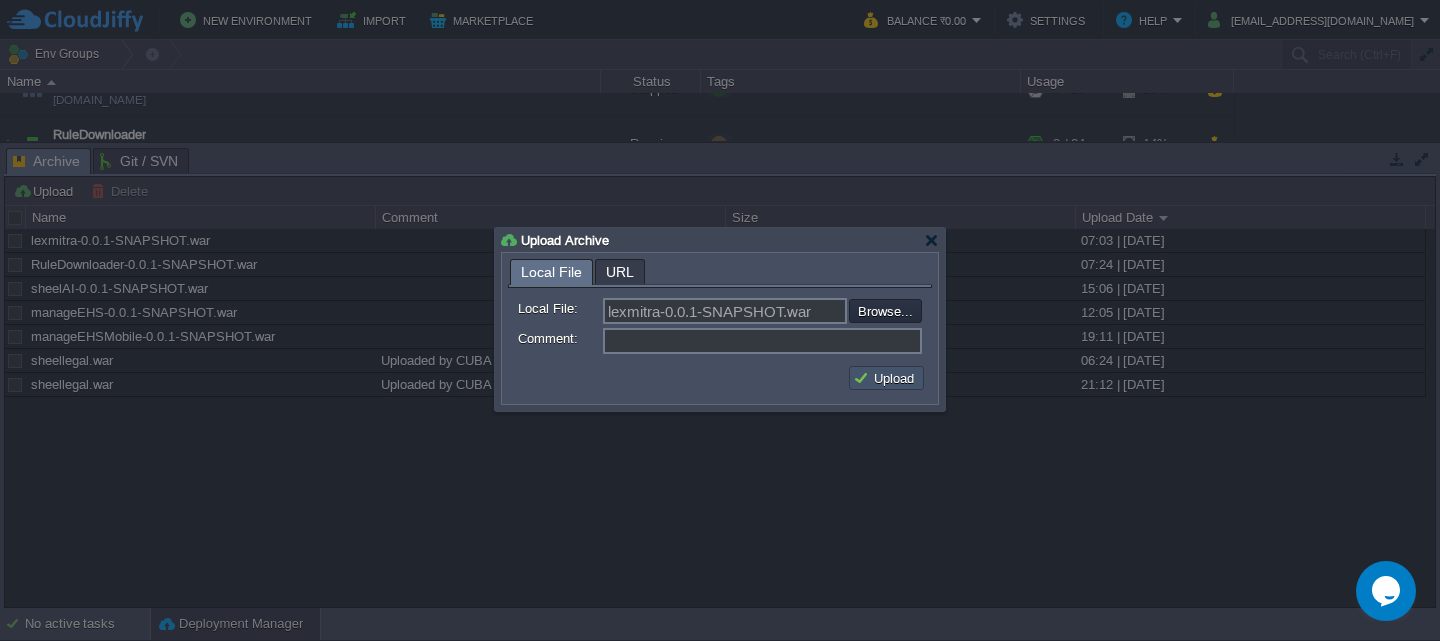 click on "Upload" at bounding box center (886, 378) 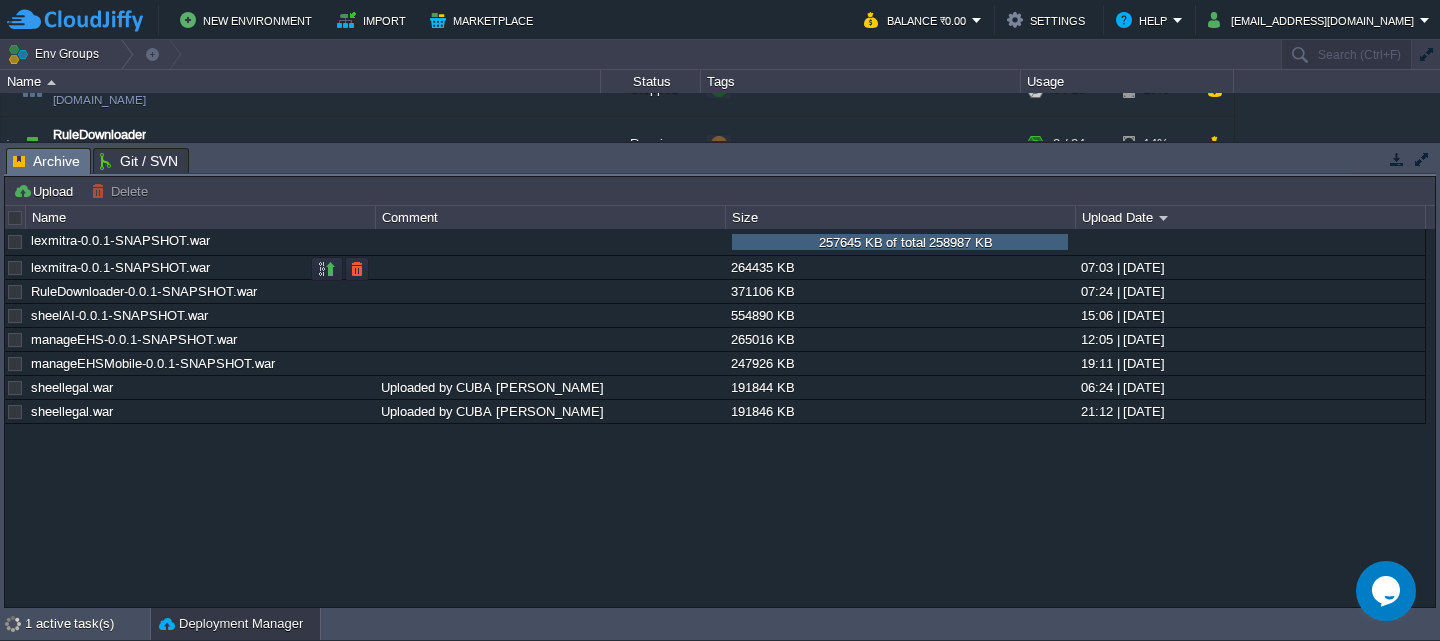 scroll, scrollTop: 0, scrollLeft: 0, axis: both 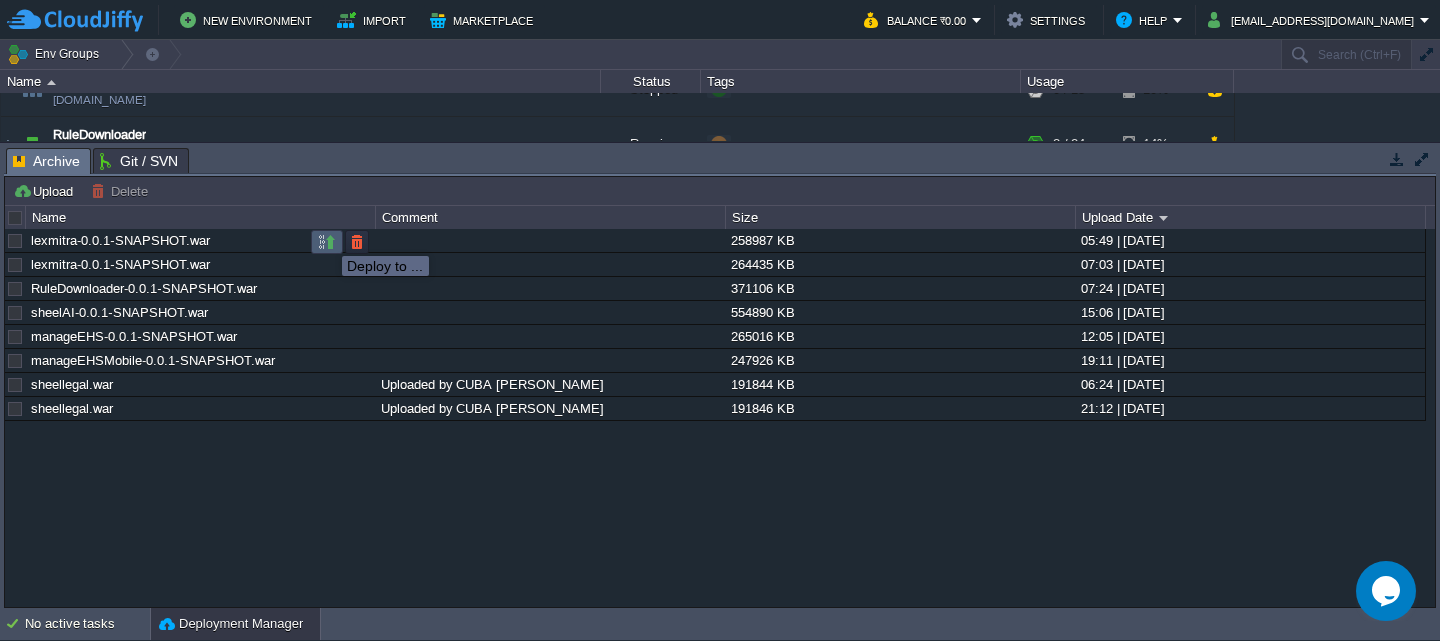 click at bounding box center [327, 242] 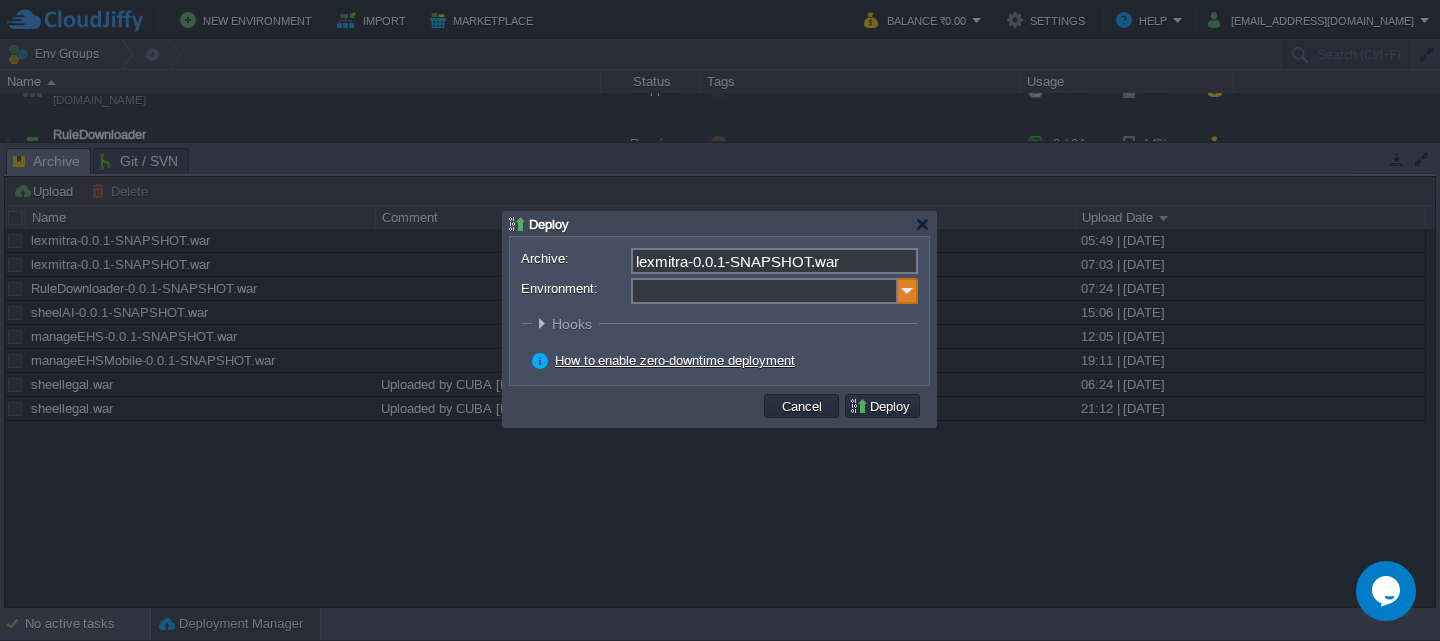 click at bounding box center (908, 291) 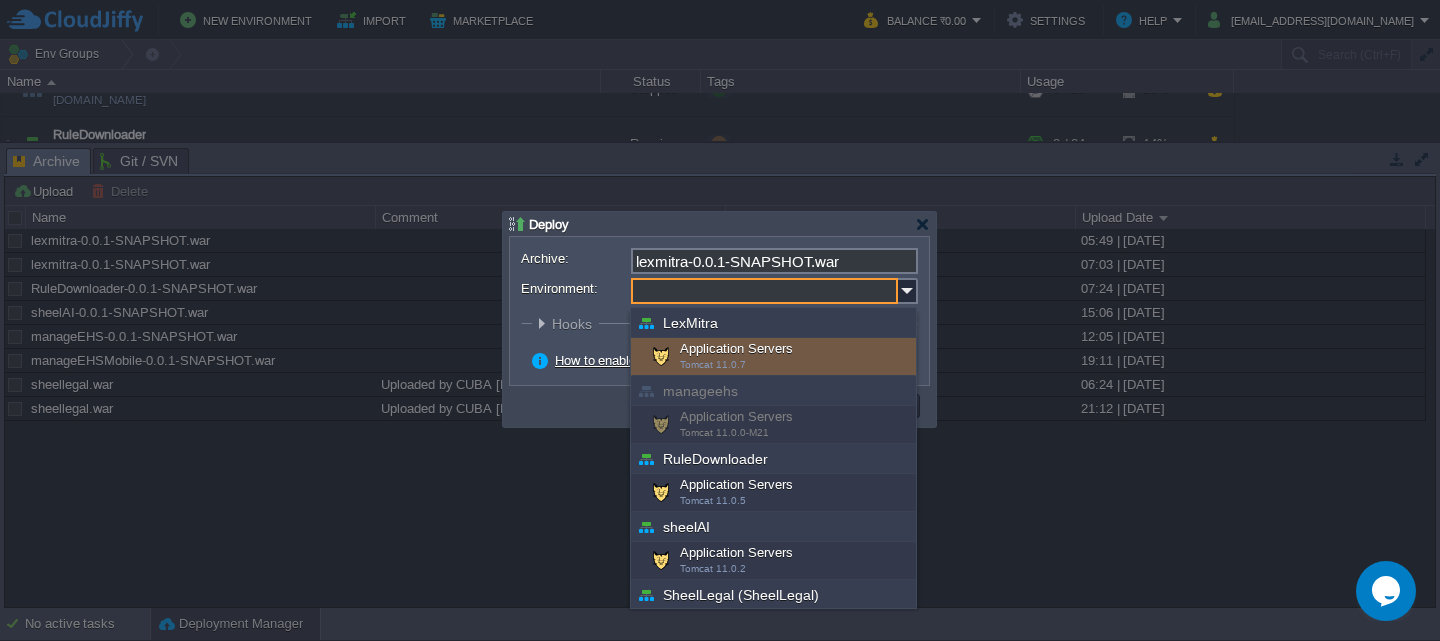 click on "Application Servers Tomcat 11.0.7" at bounding box center (773, 357) 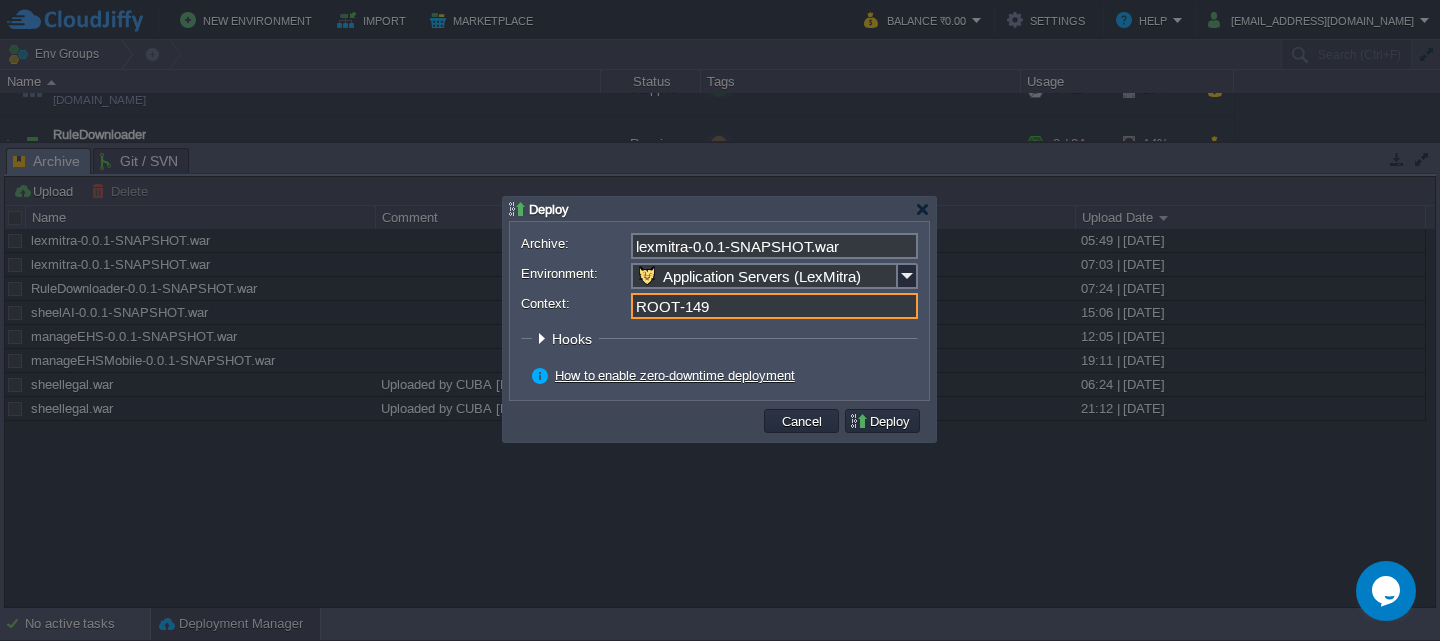 click on "ROOT-149" at bounding box center [774, 306] 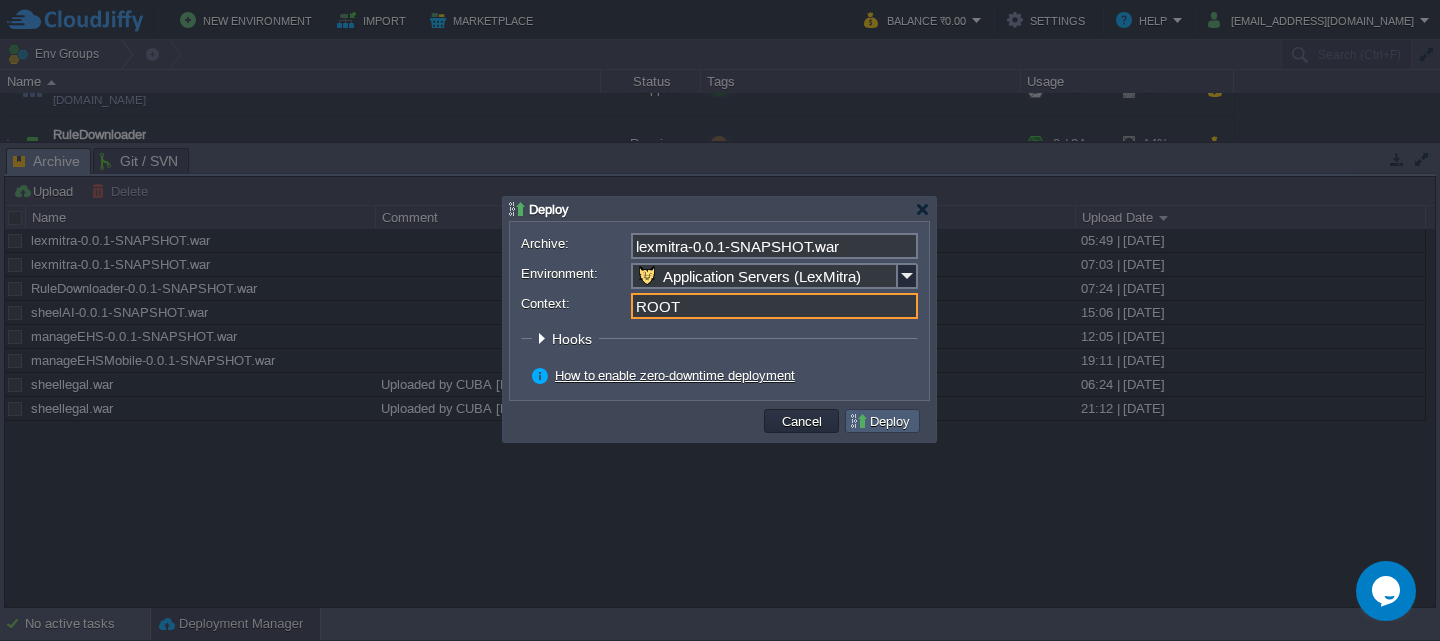 type on "ROOT" 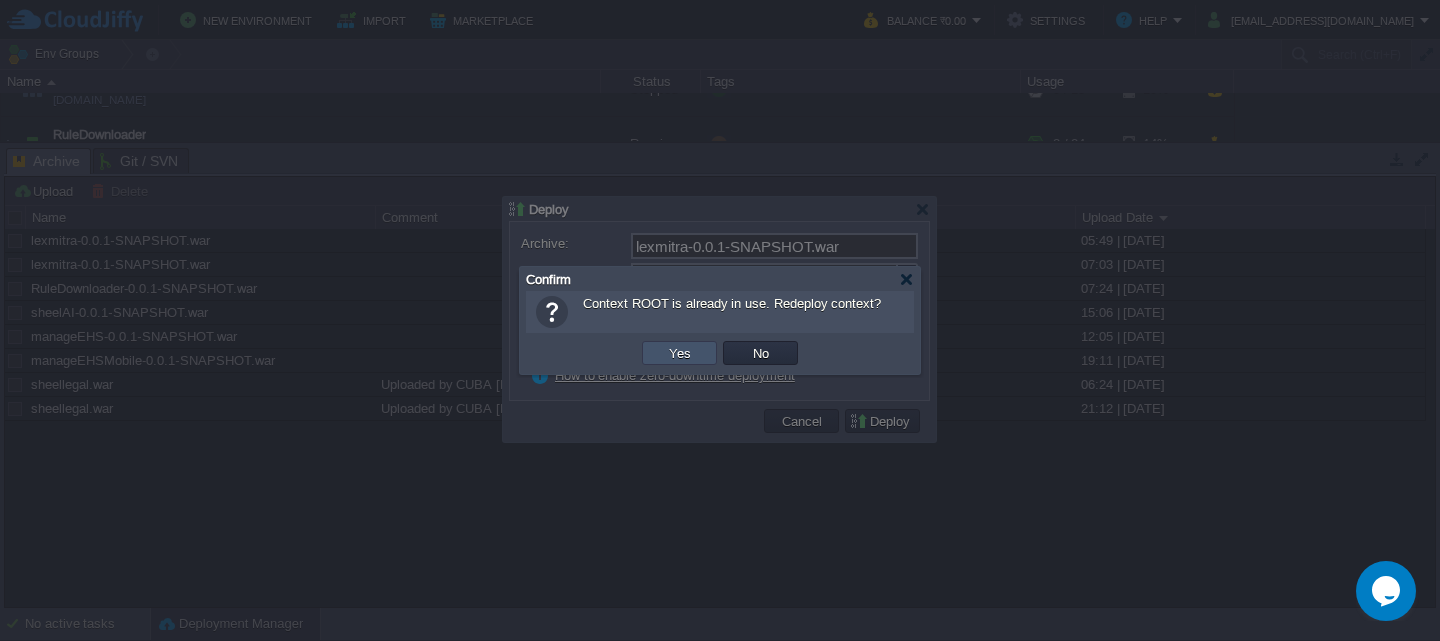 click on "Yes" at bounding box center [680, 353] 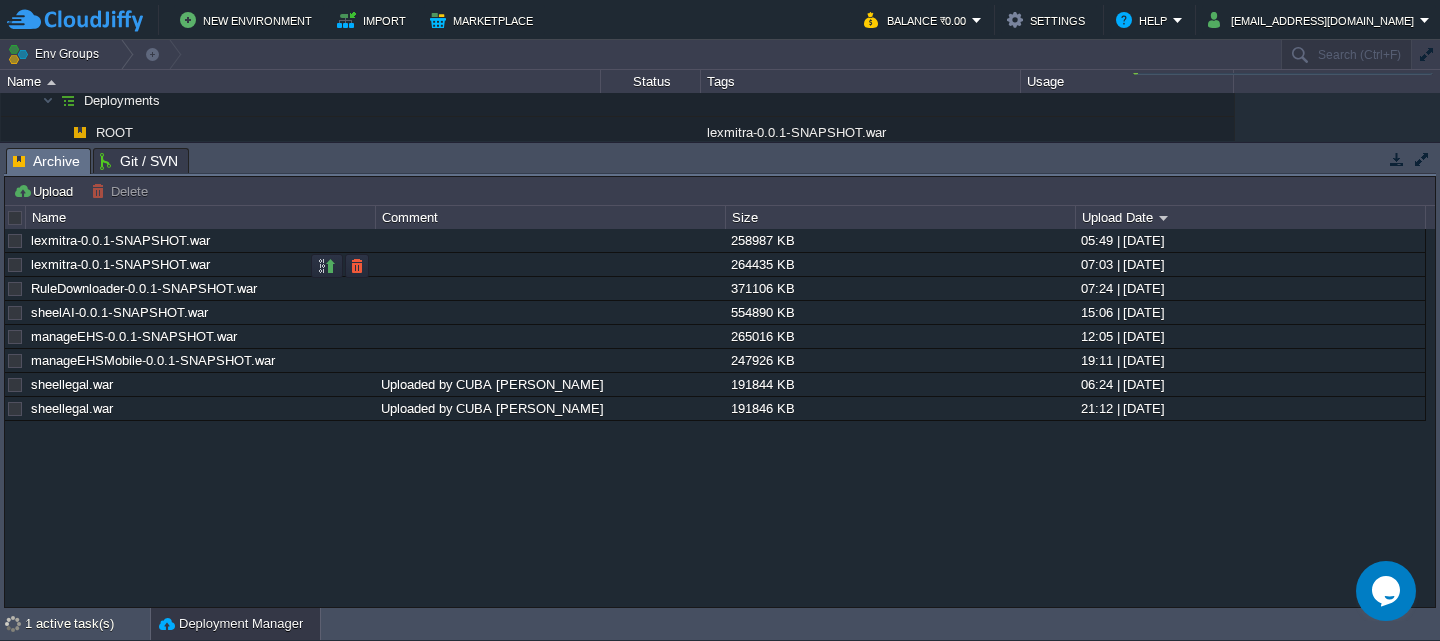 scroll, scrollTop: 59, scrollLeft: 0, axis: vertical 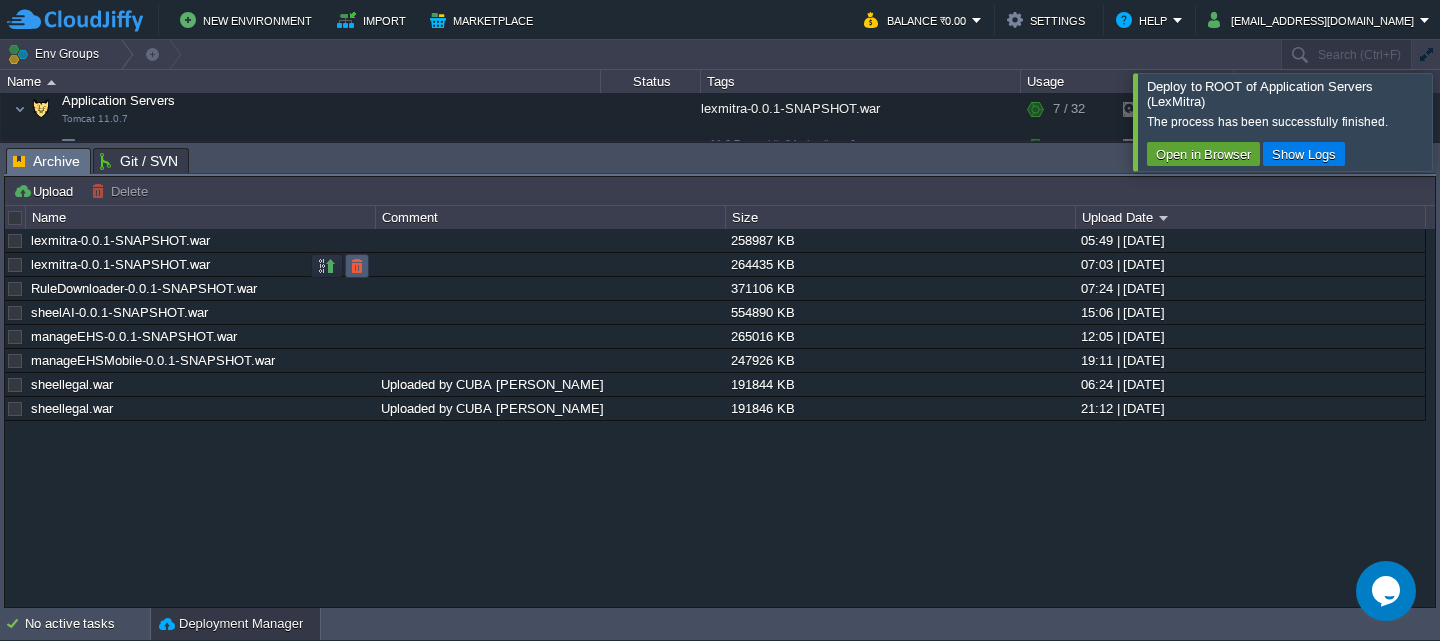 click at bounding box center (357, 266) 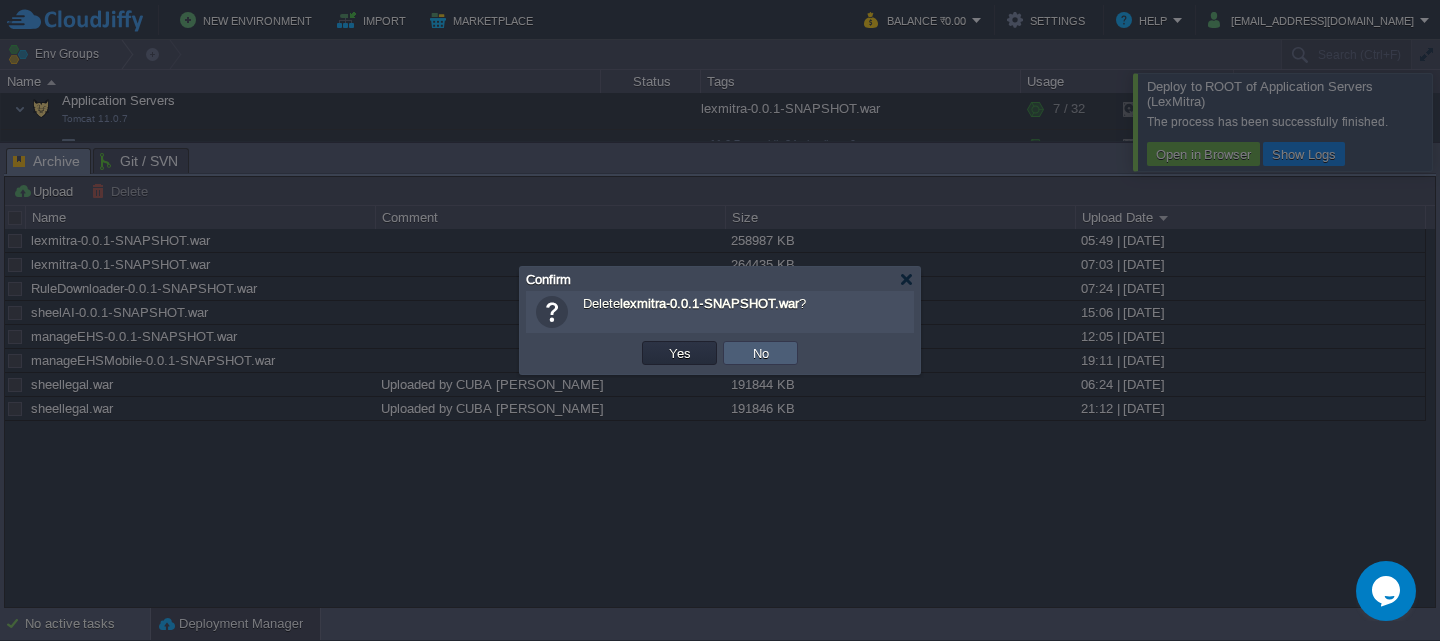 click on "No" at bounding box center (760, 353) 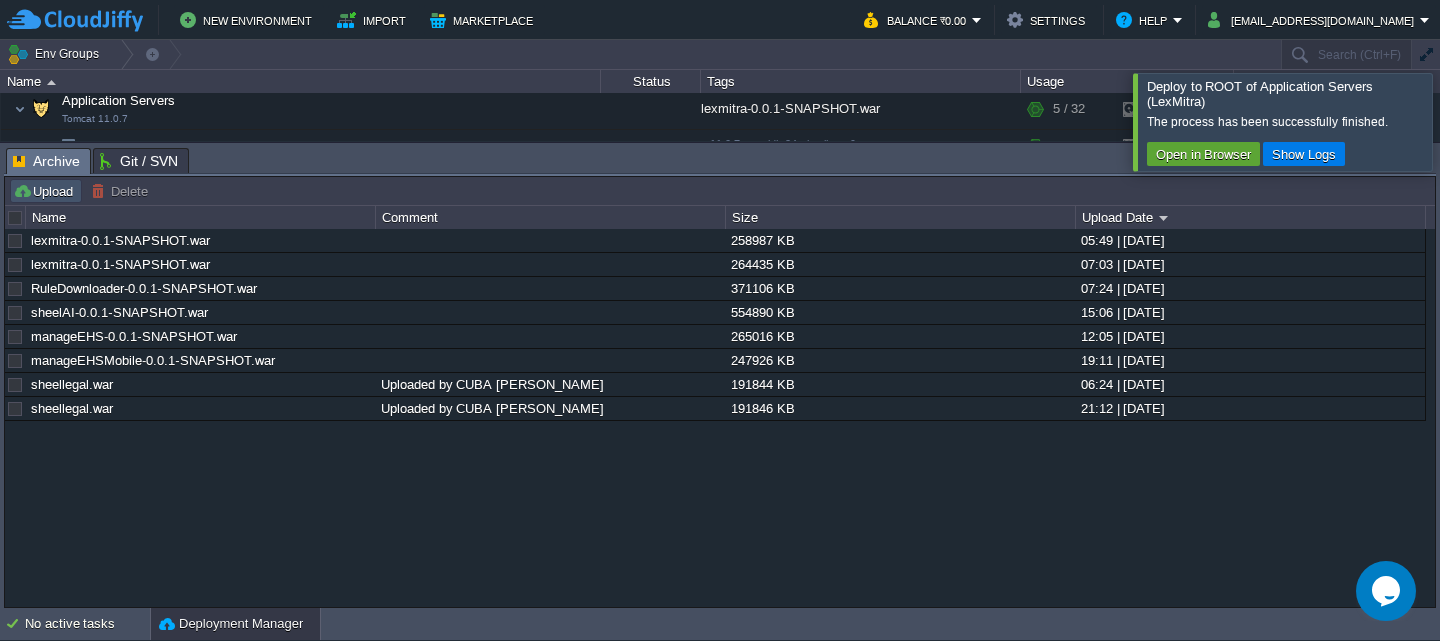 click on "Upload" at bounding box center [46, 191] 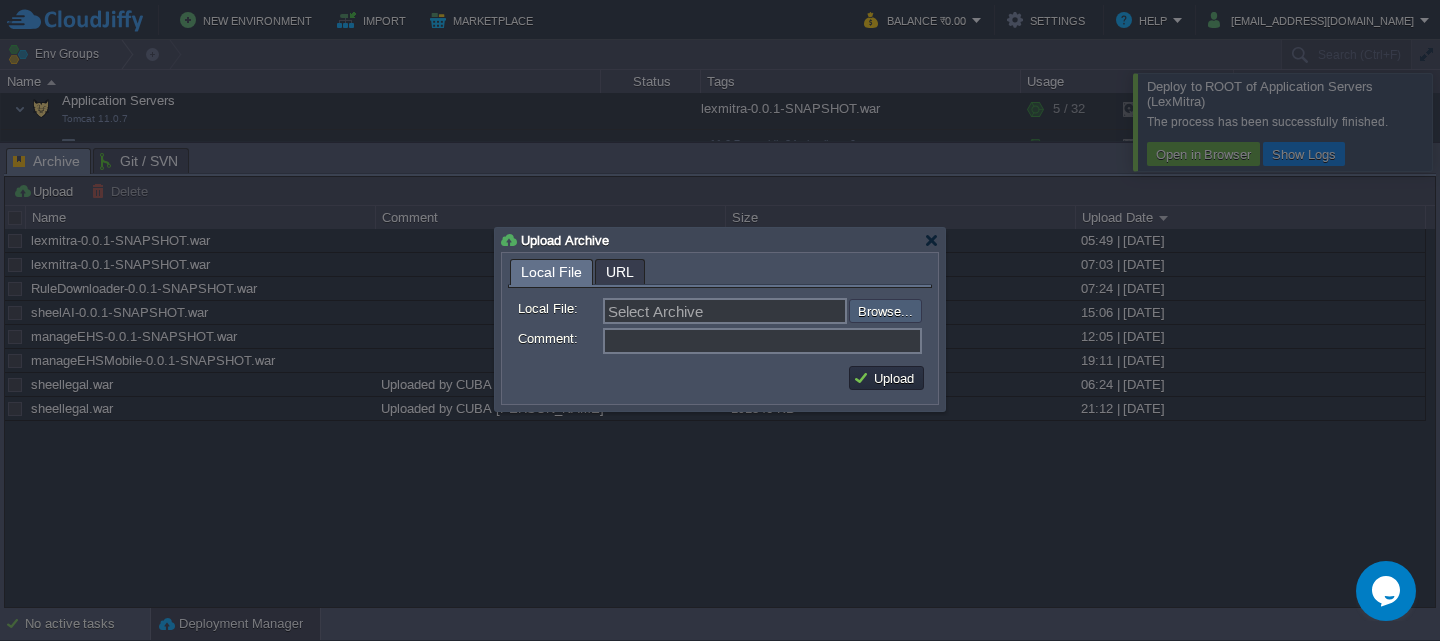 click at bounding box center (795, 311) 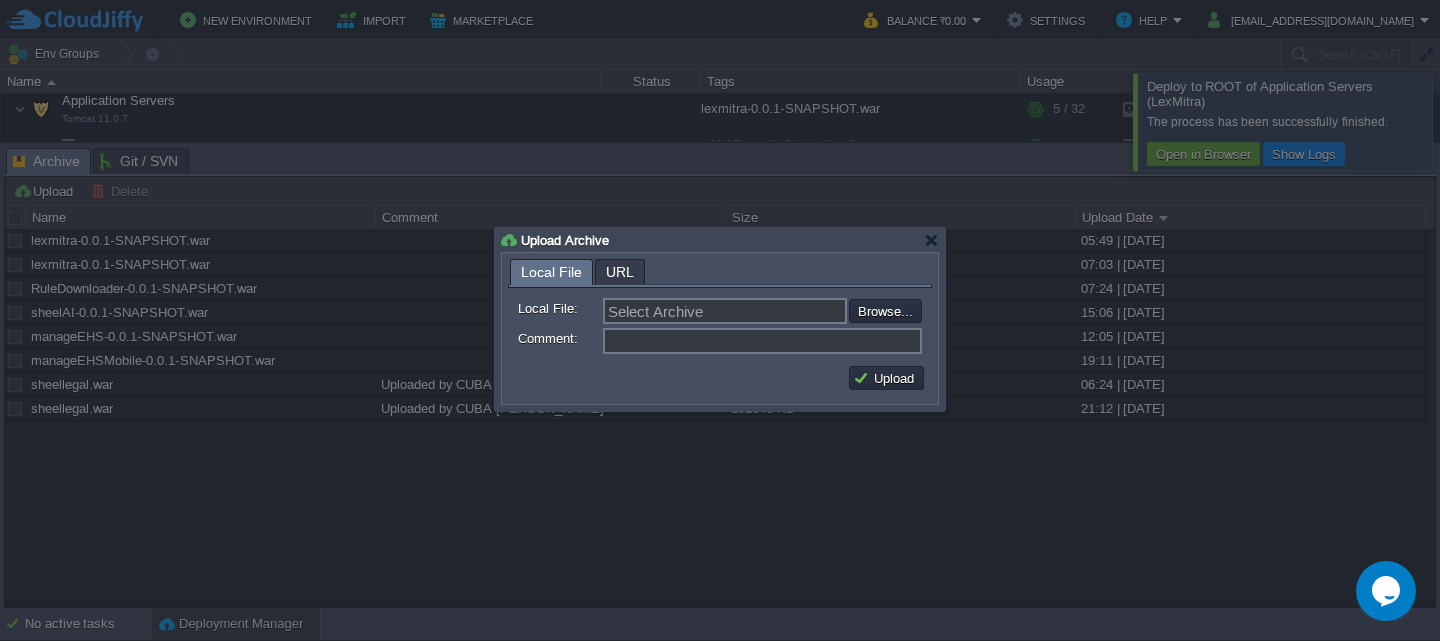 type on "C:\fakepath\lexmitra-0.0.1-SNAPSHOT.war" 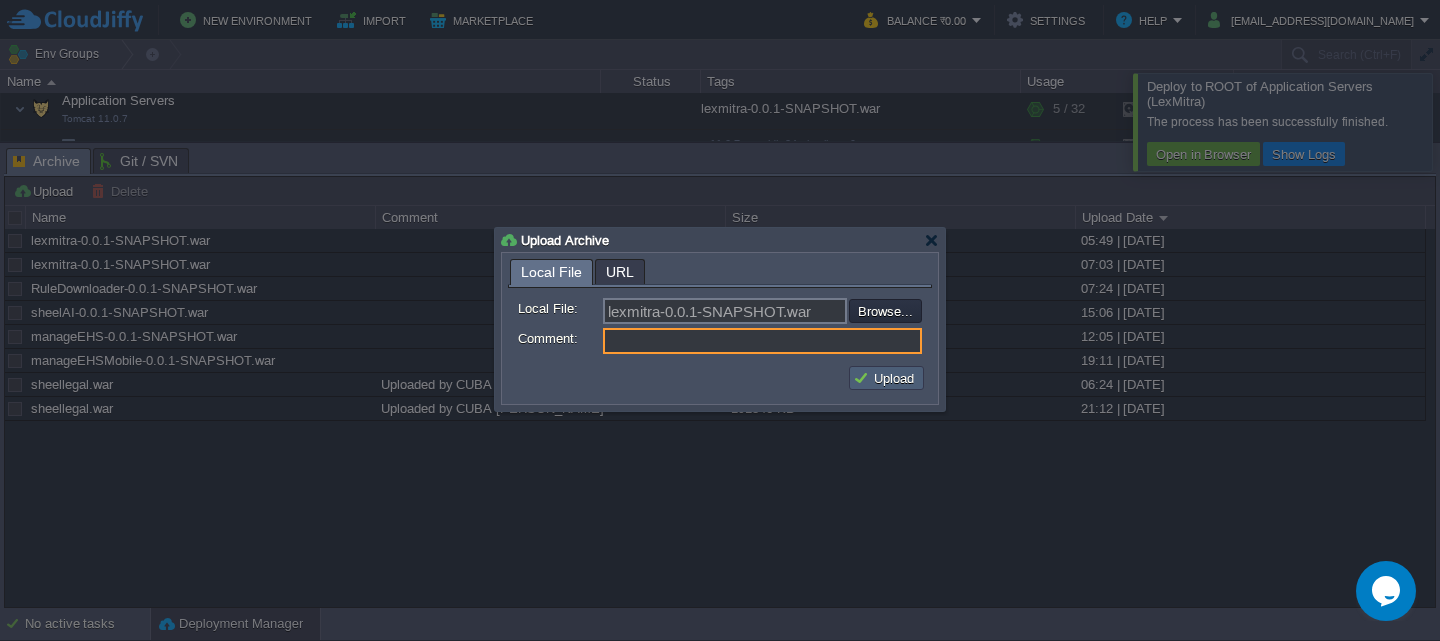click on "Upload" at bounding box center (886, 378) 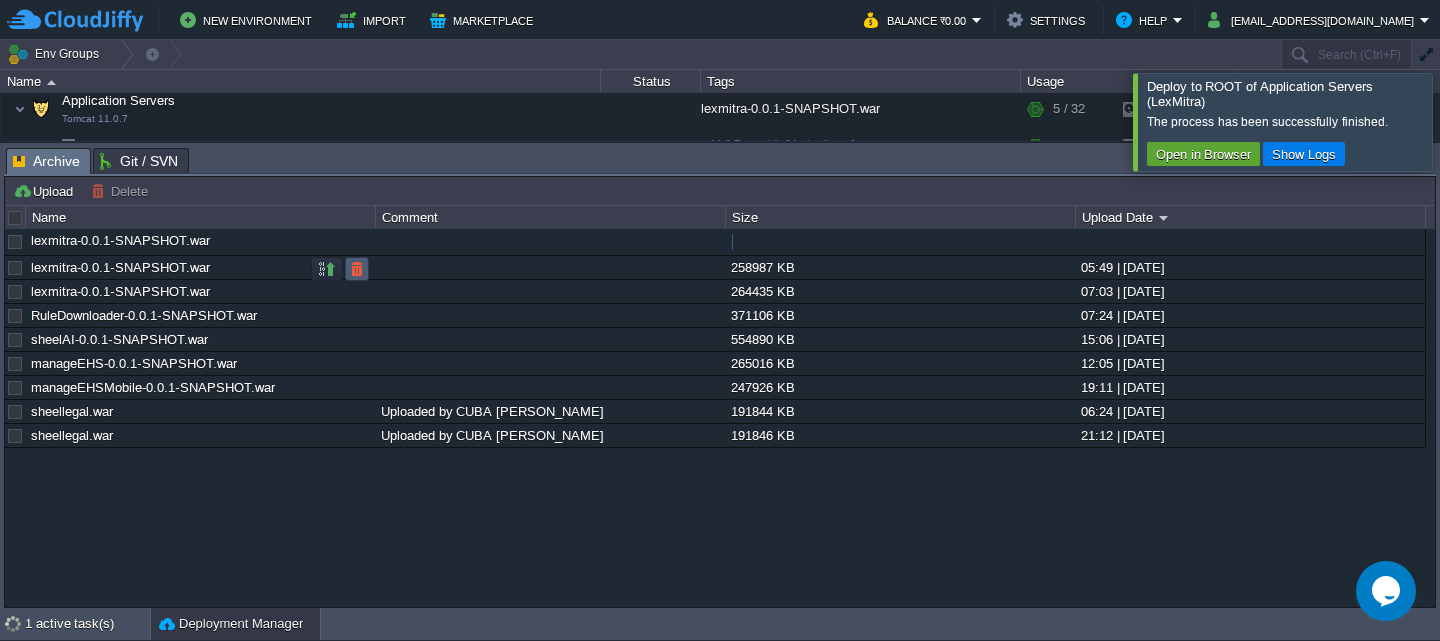 click at bounding box center (357, 269) 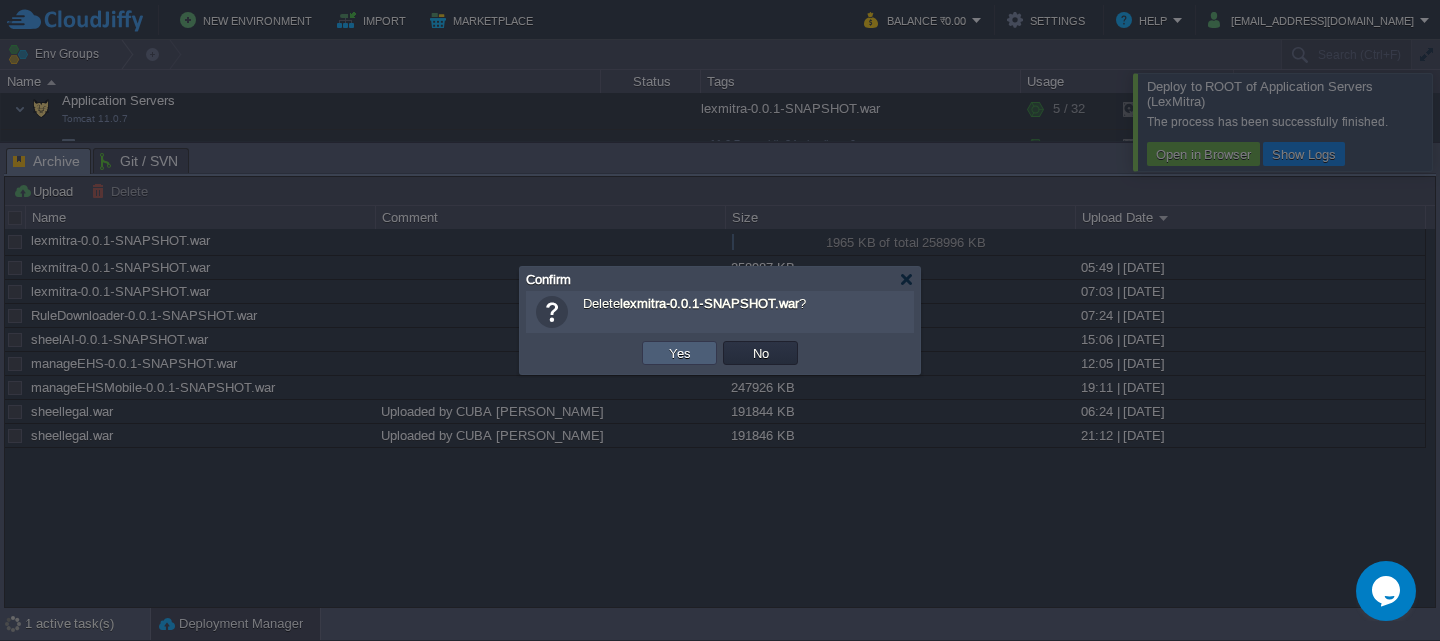 click on "Yes" at bounding box center (679, 353) 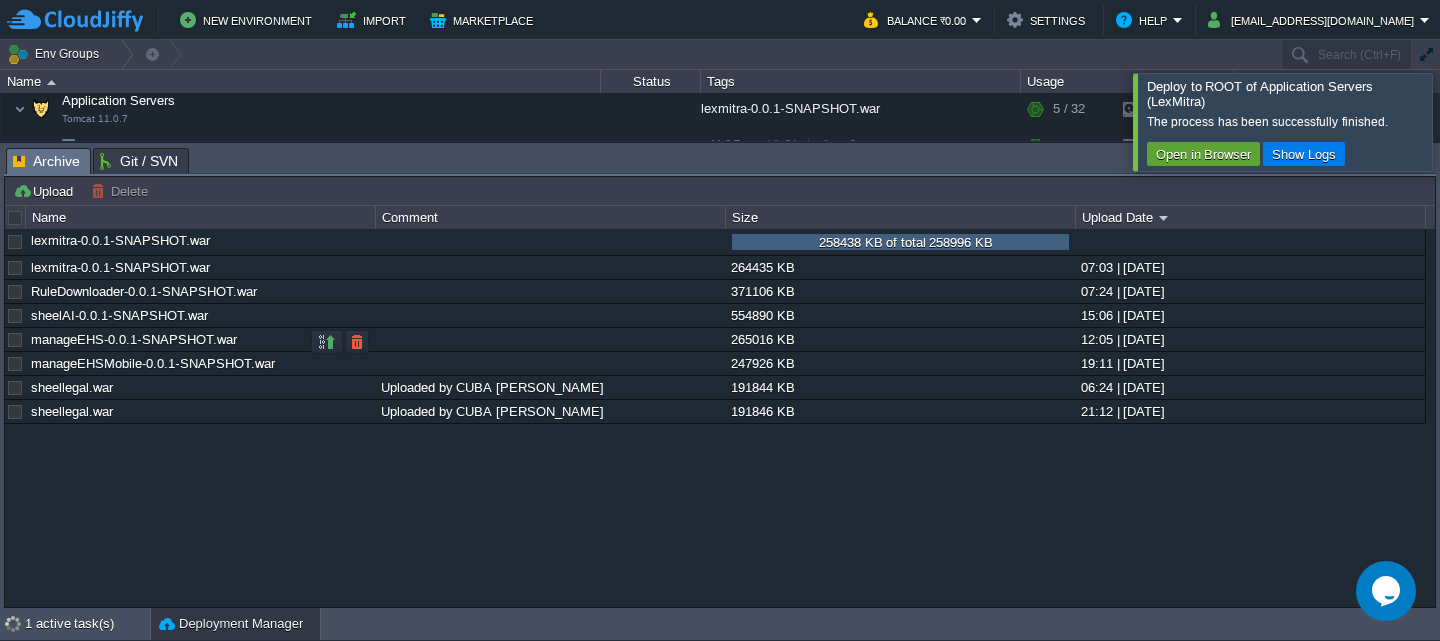 scroll, scrollTop: 0, scrollLeft: 0, axis: both 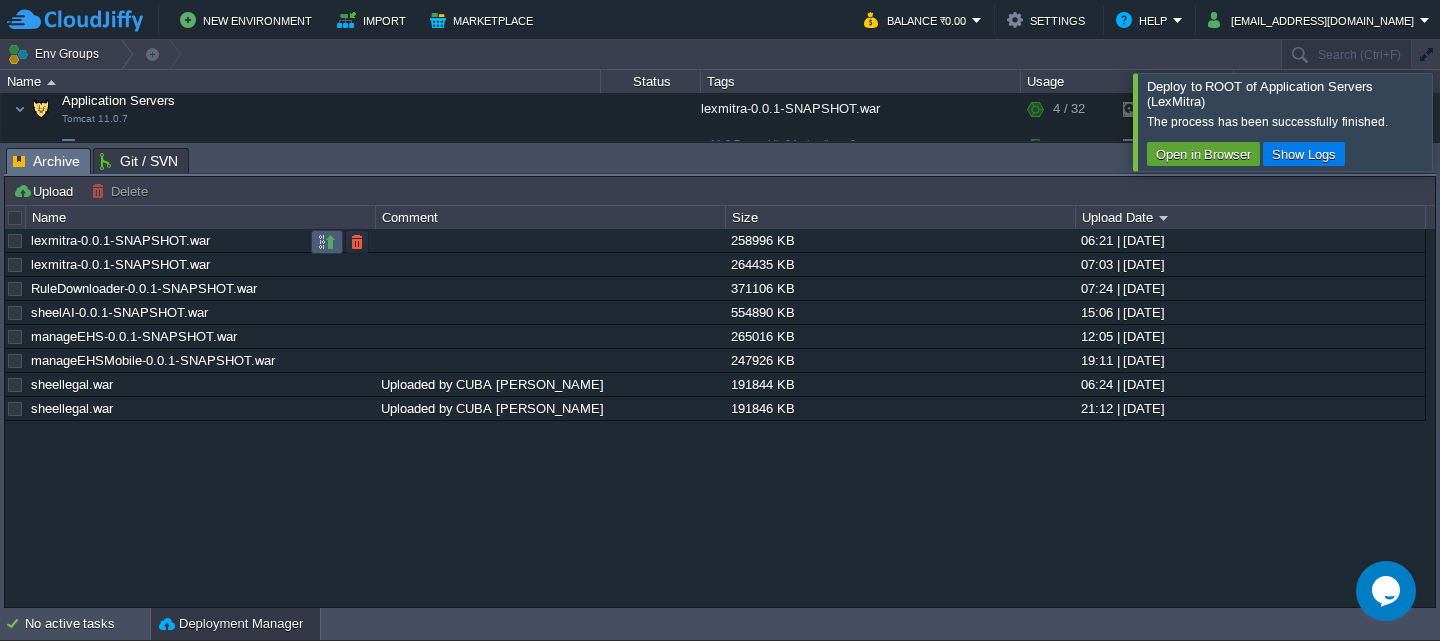 click at bounding box center [327, 242] 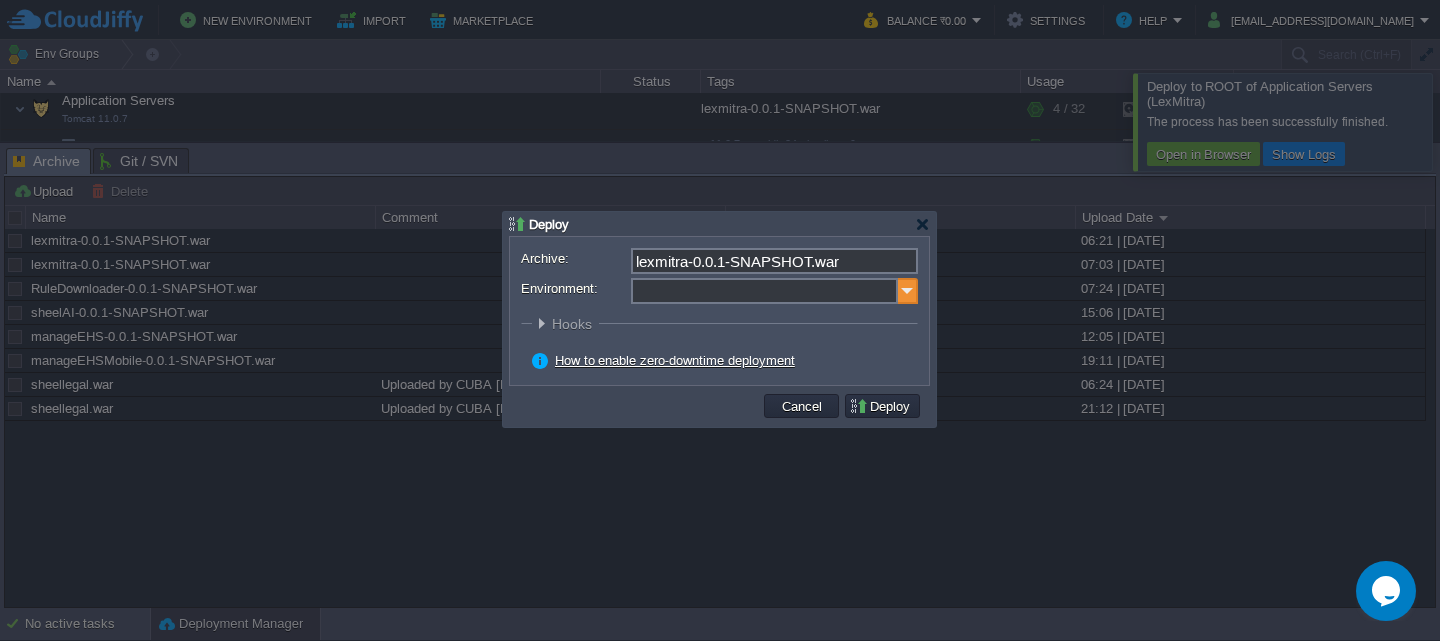 click at bounding box center [908, 291] 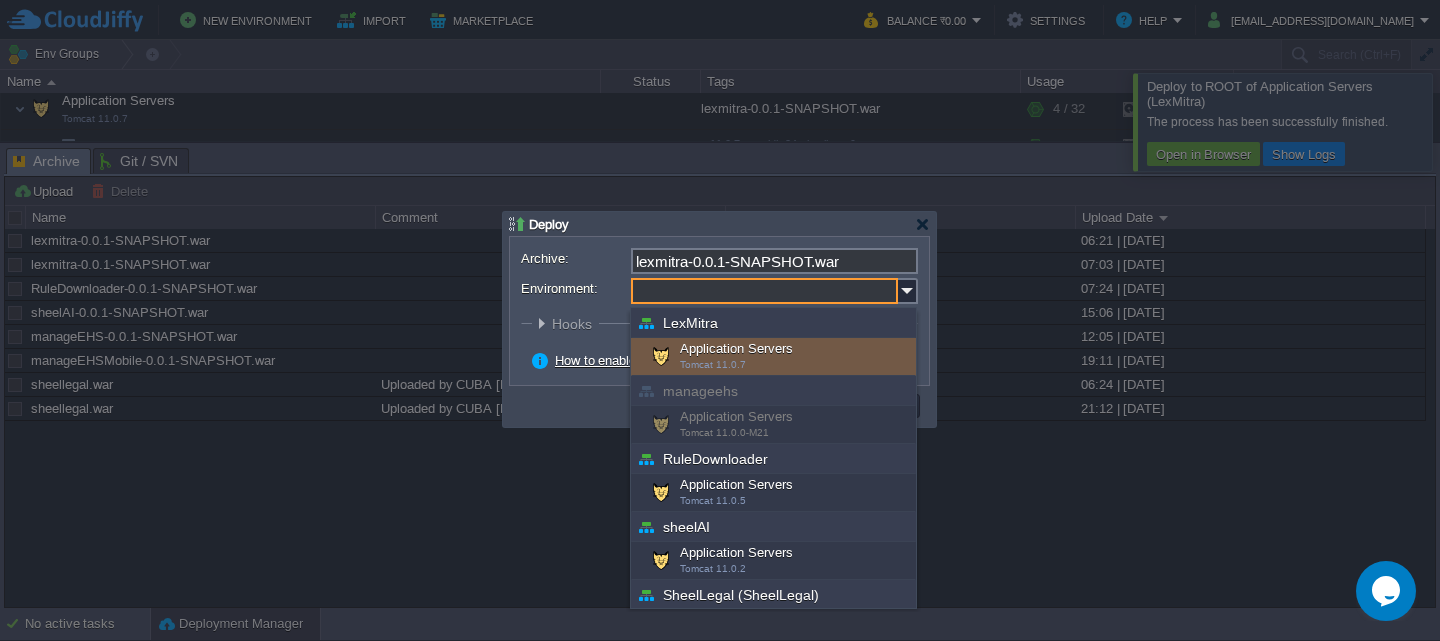 click on "Application Servers Tomcat 11.0.7" at bounding box center (773, 357) 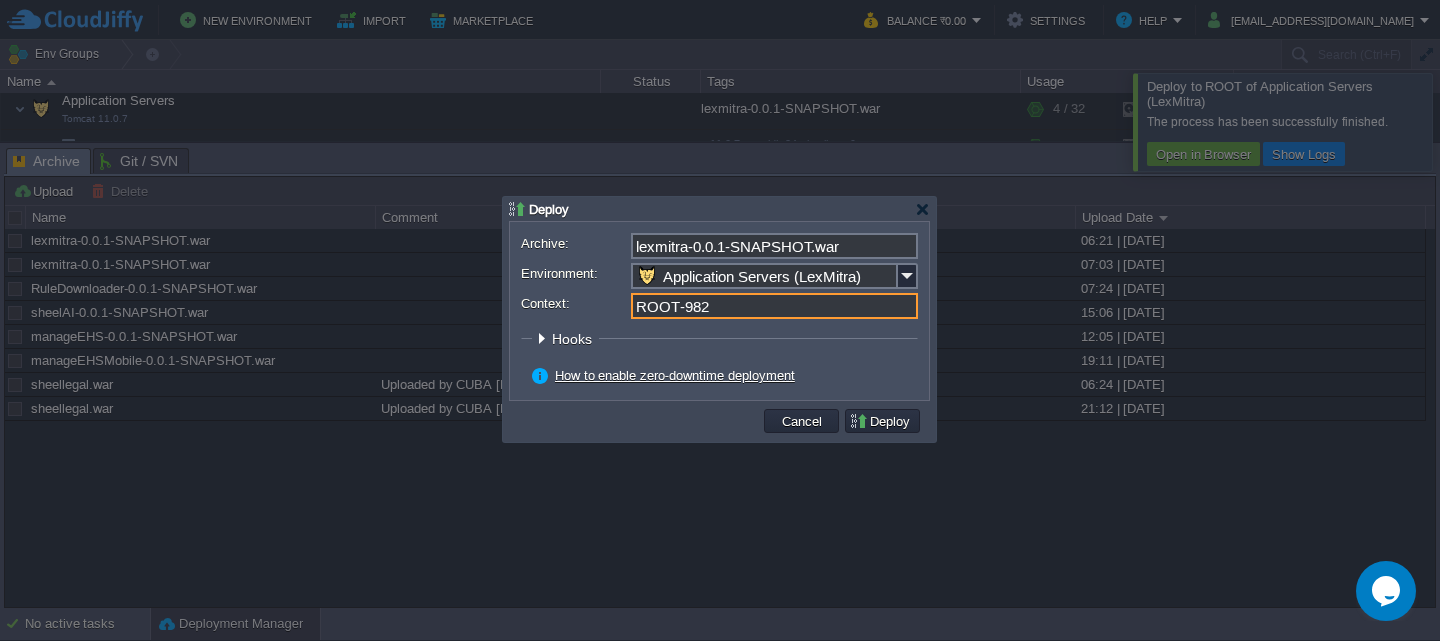 click on "ROOT-982" at bounding box center (774, 306) 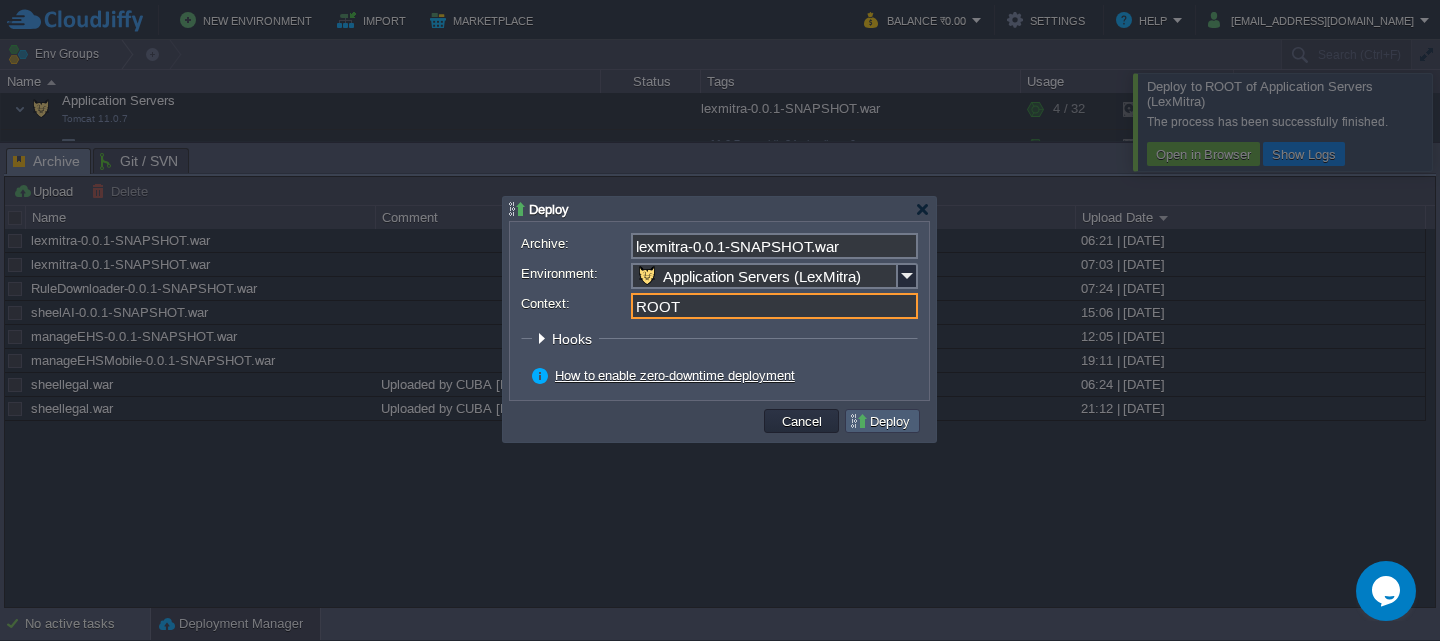 type on "ROOT" 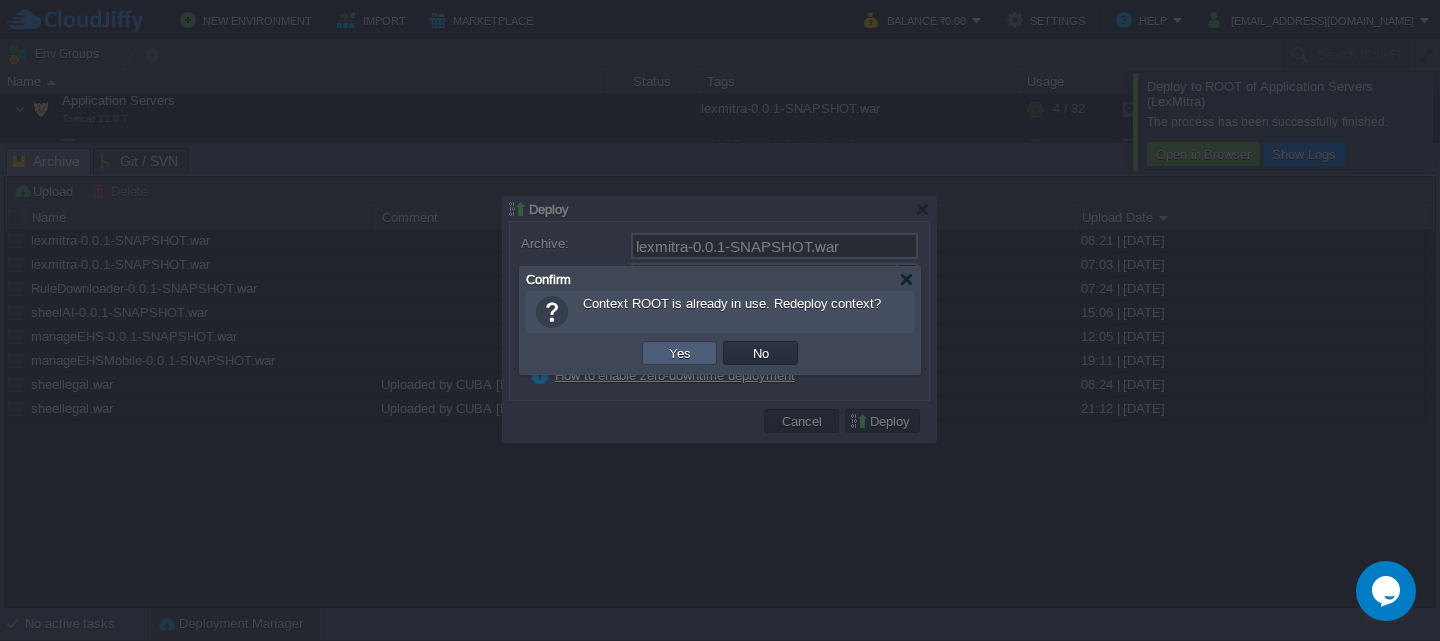 click on "Yes" at bounding box center (679, 353) 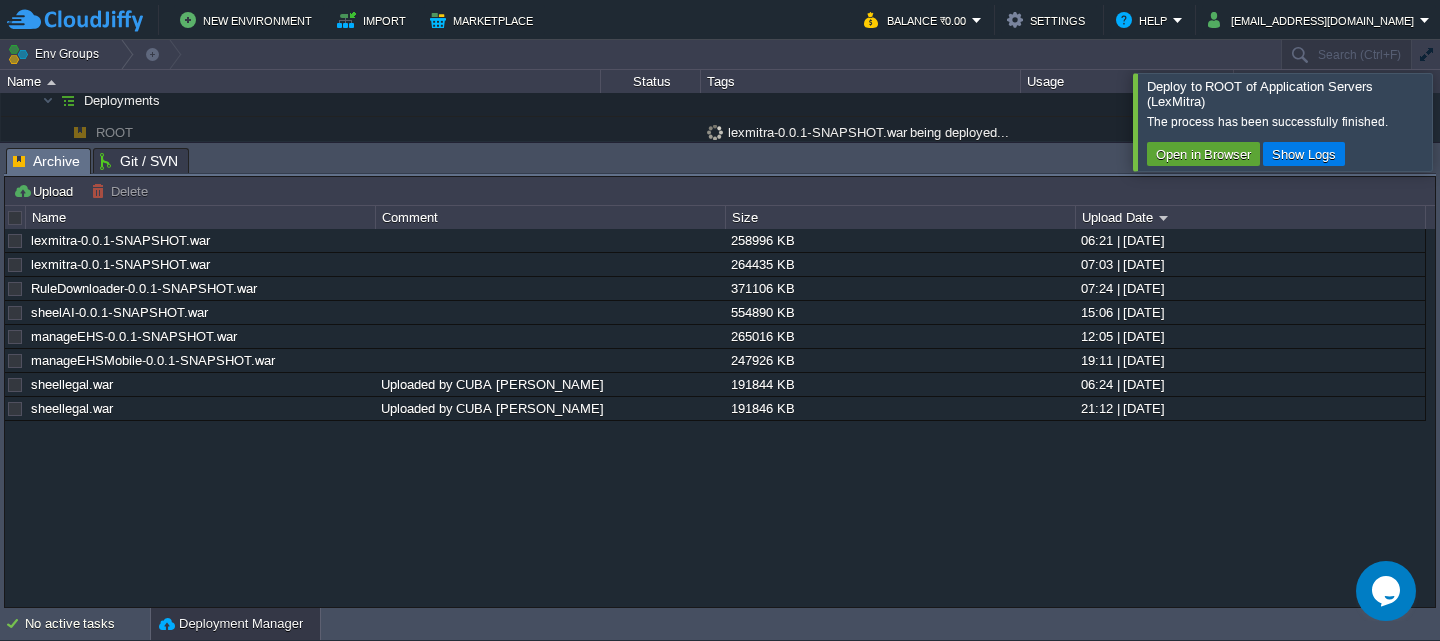 click at bounding box center (1464, 121) 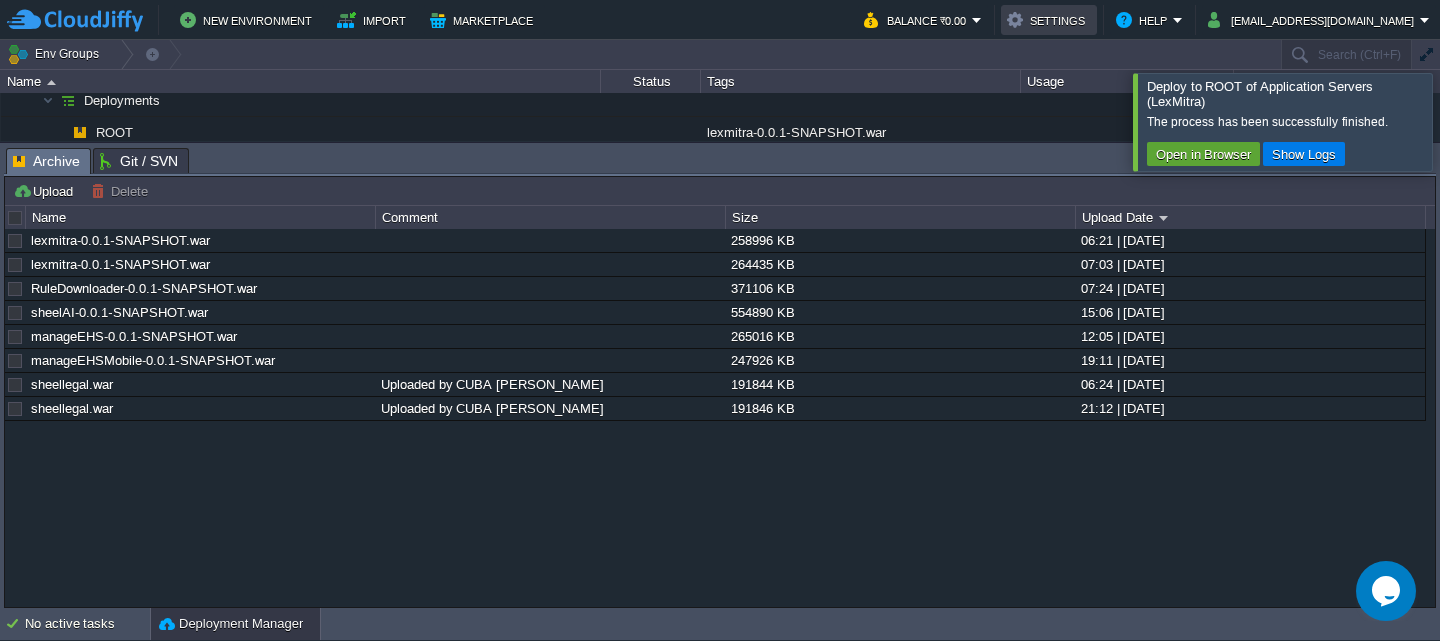 scroll, scrollTop: 59, scrollLeft: 0, axis: vertical 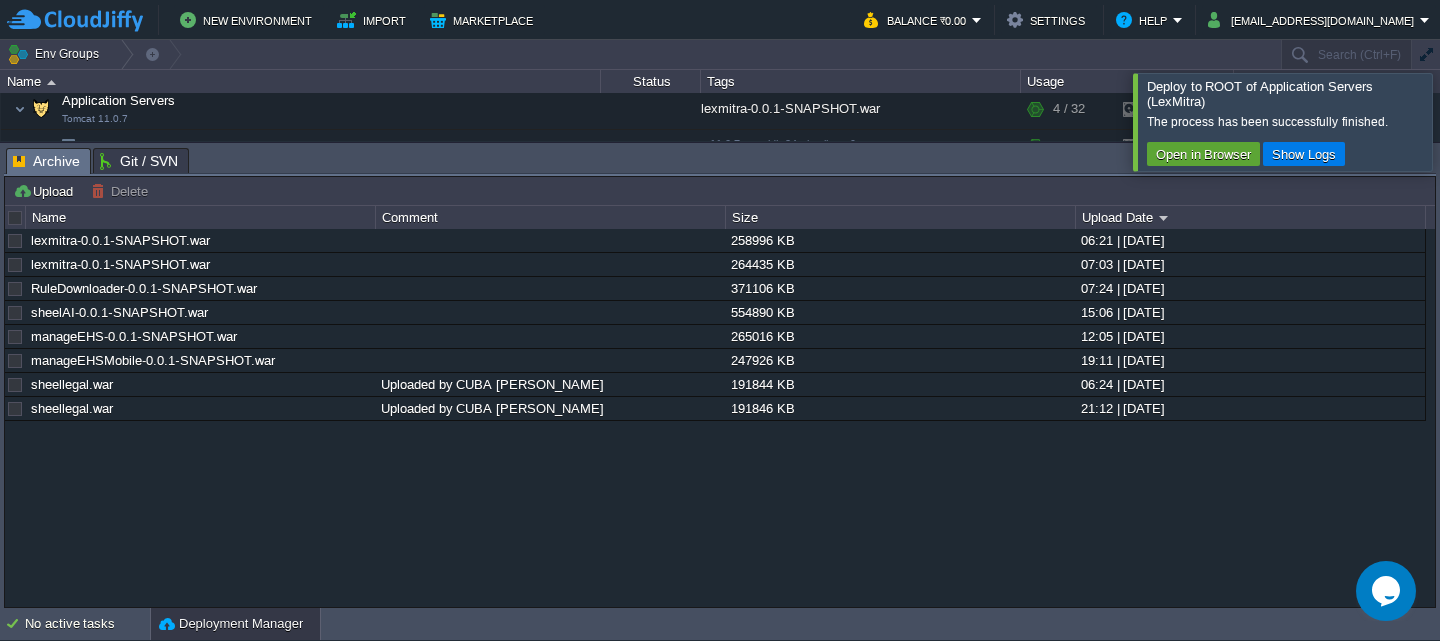 click at bounding box center (1464, 121) 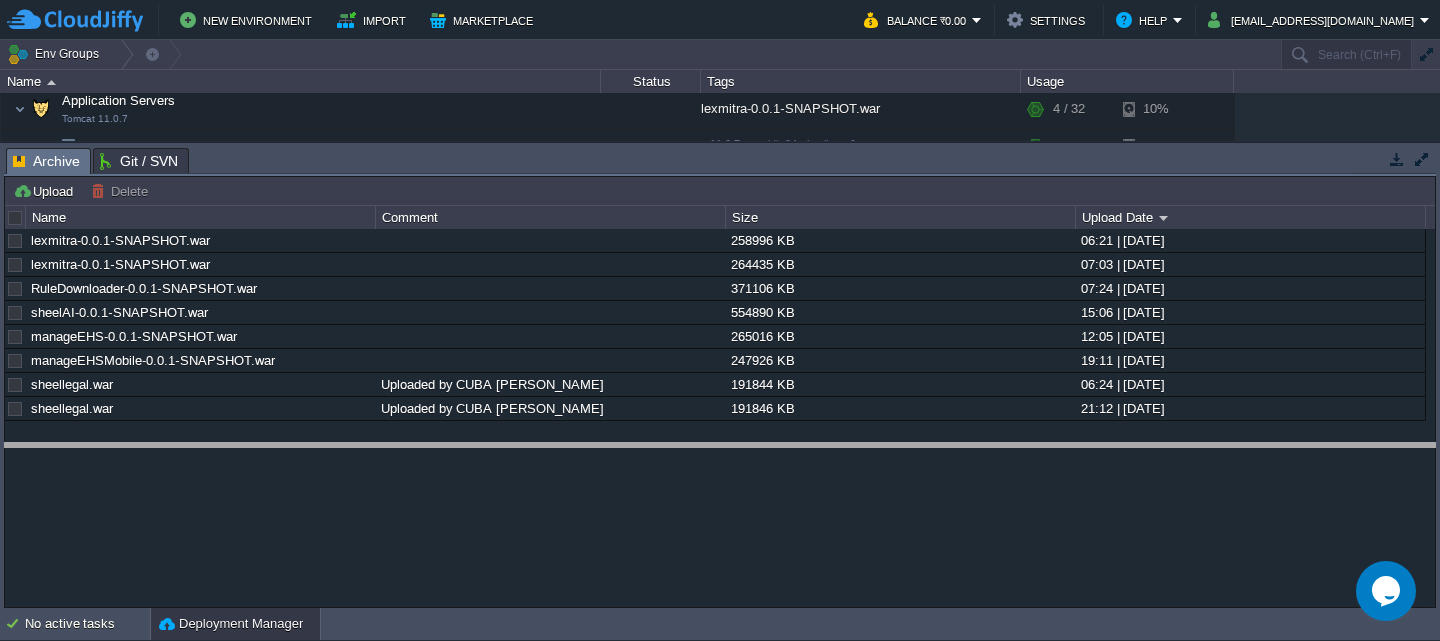 drag, startPoint x: 1307, startPoint y: 160, endPoint x: 1250, endPoint y: 468, distance: 313.22995 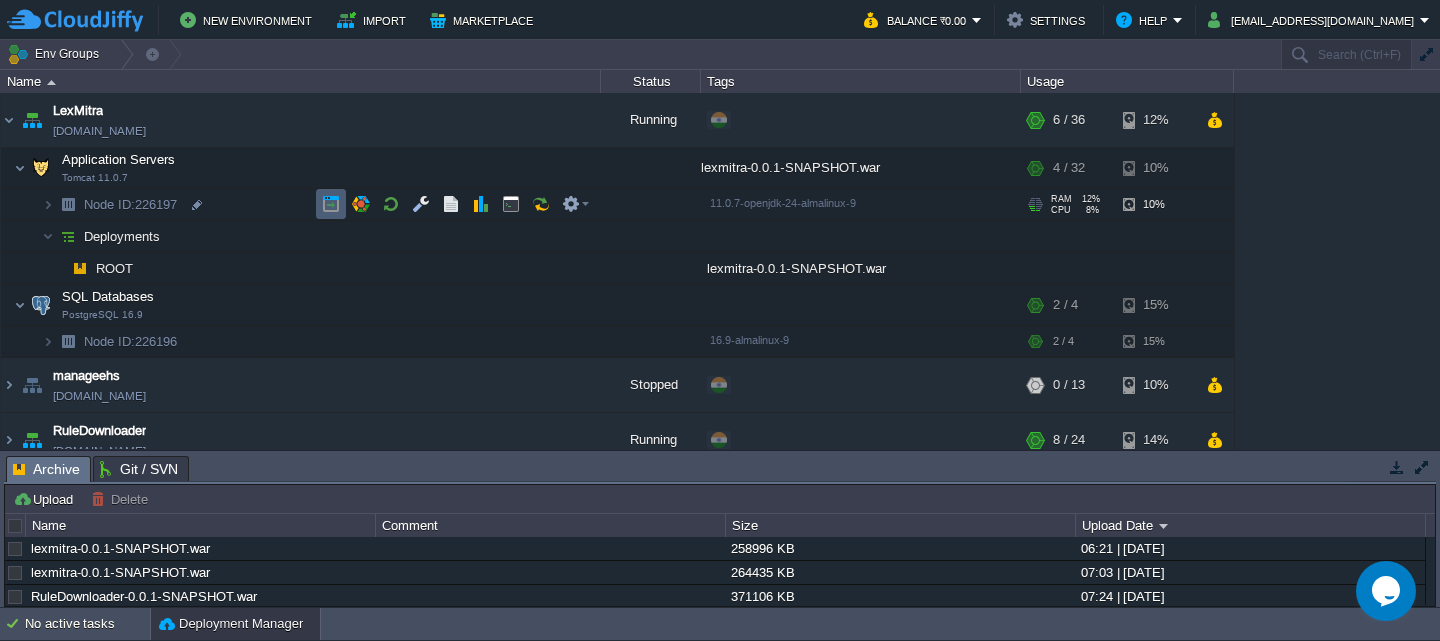 scroll, scrollTop: 0, scrollLeft: 0, axis: both 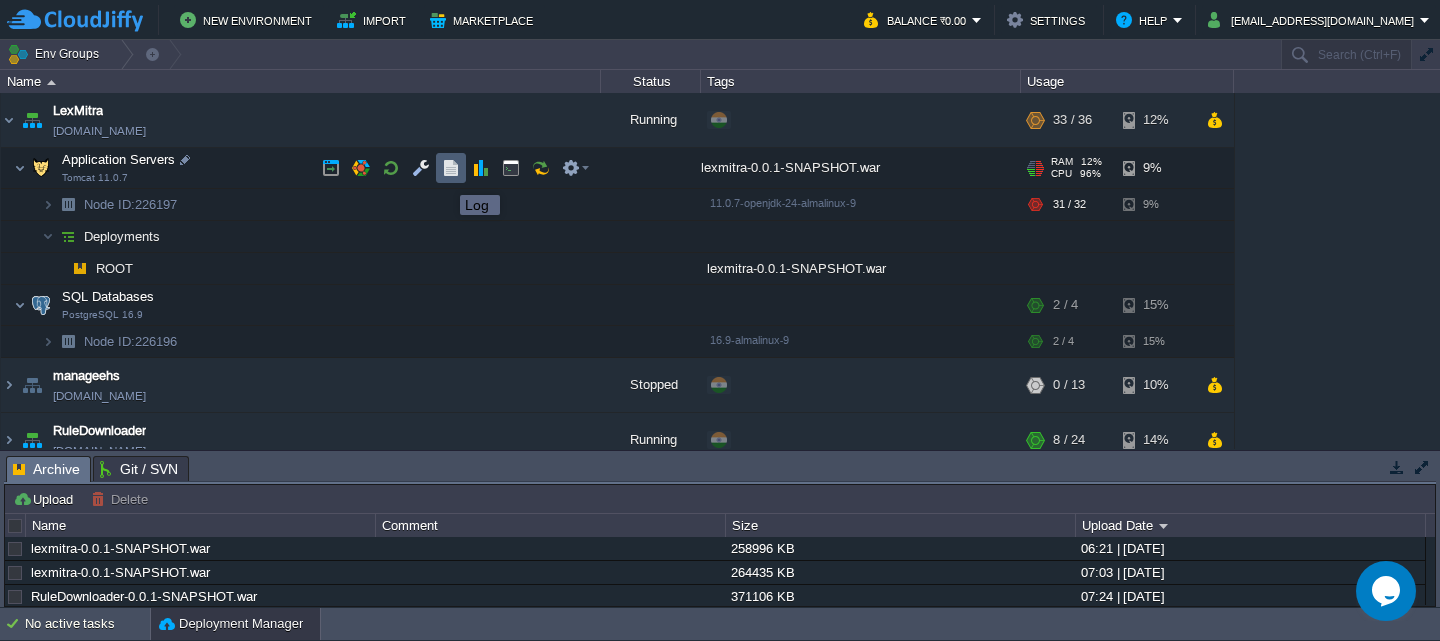 click at bounding box center [451, 168] 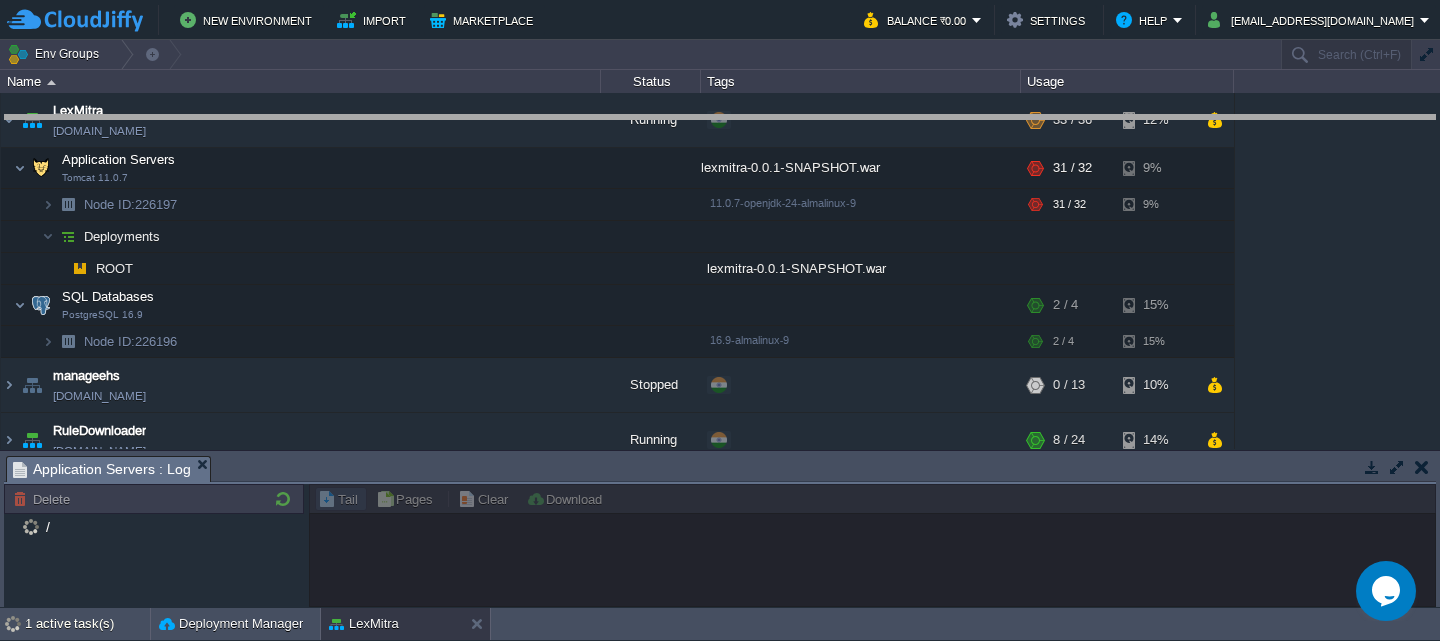 drag, startPoint x: 893, startPoint y: 466, endPoint x: 829, endPoint y: 125, distance: 346.9539 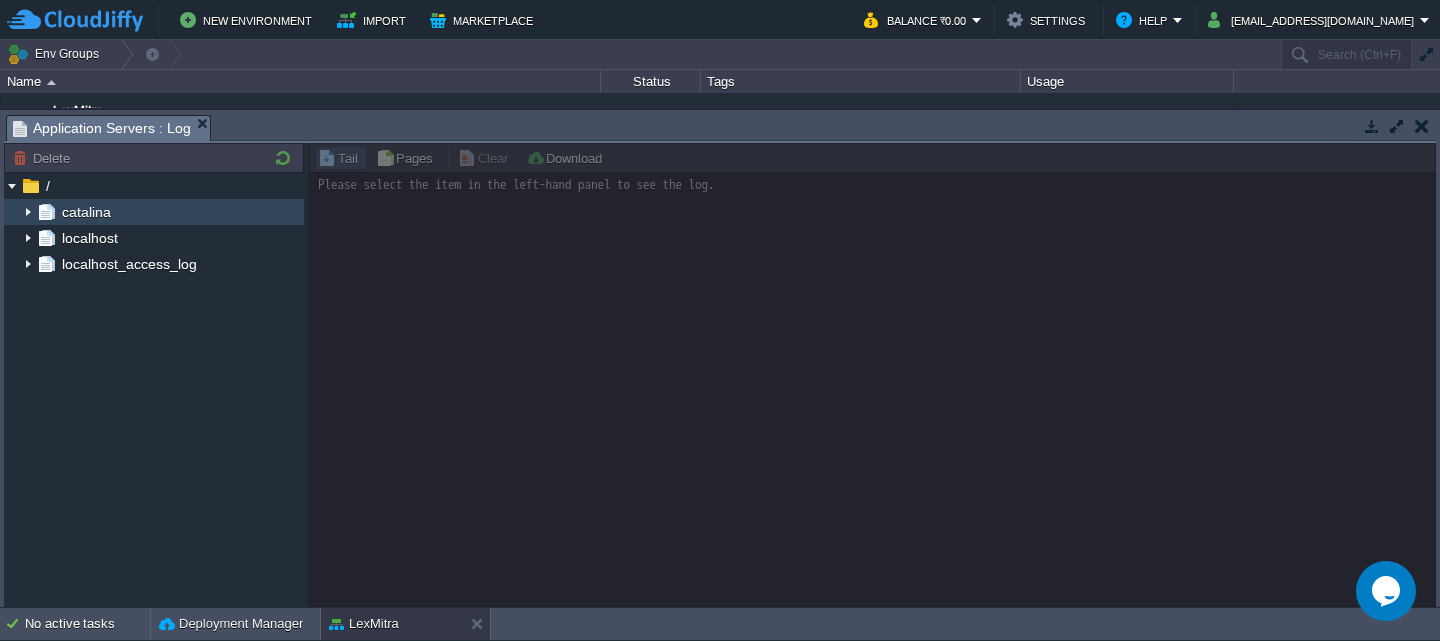 click on "catalina" at bounding box center [86, 212] 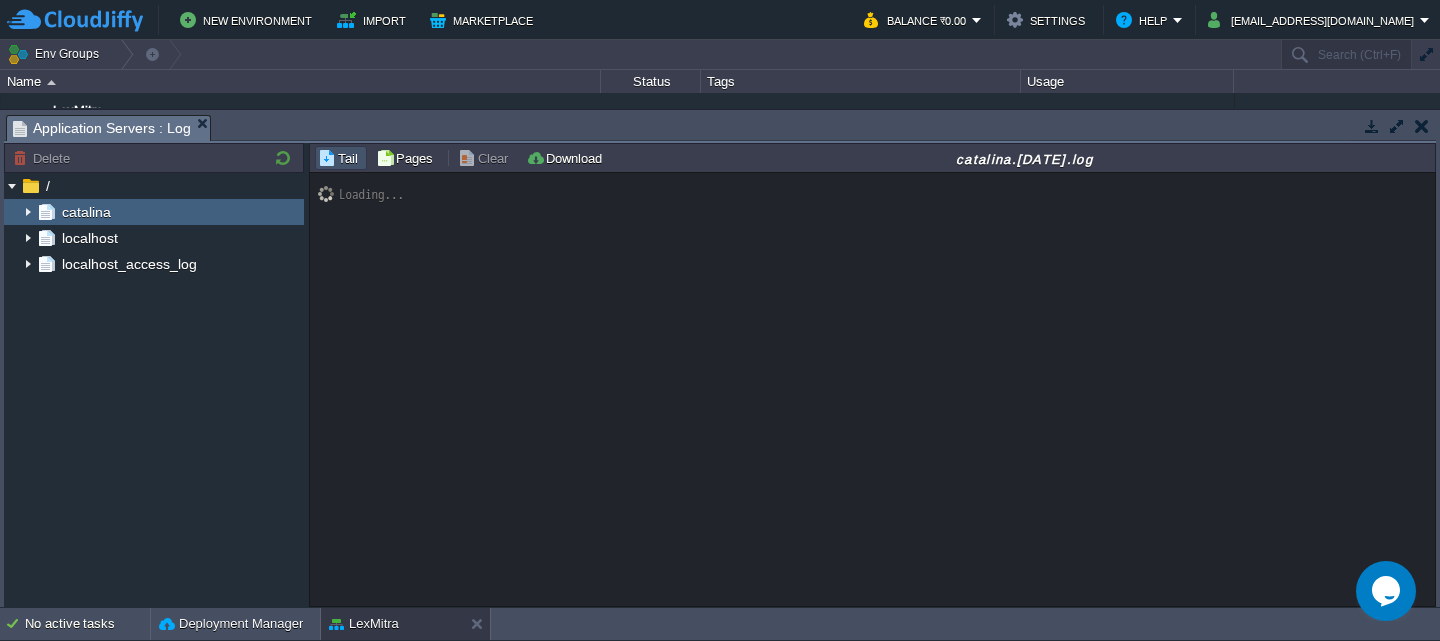 click at bounding box center (28, 212) 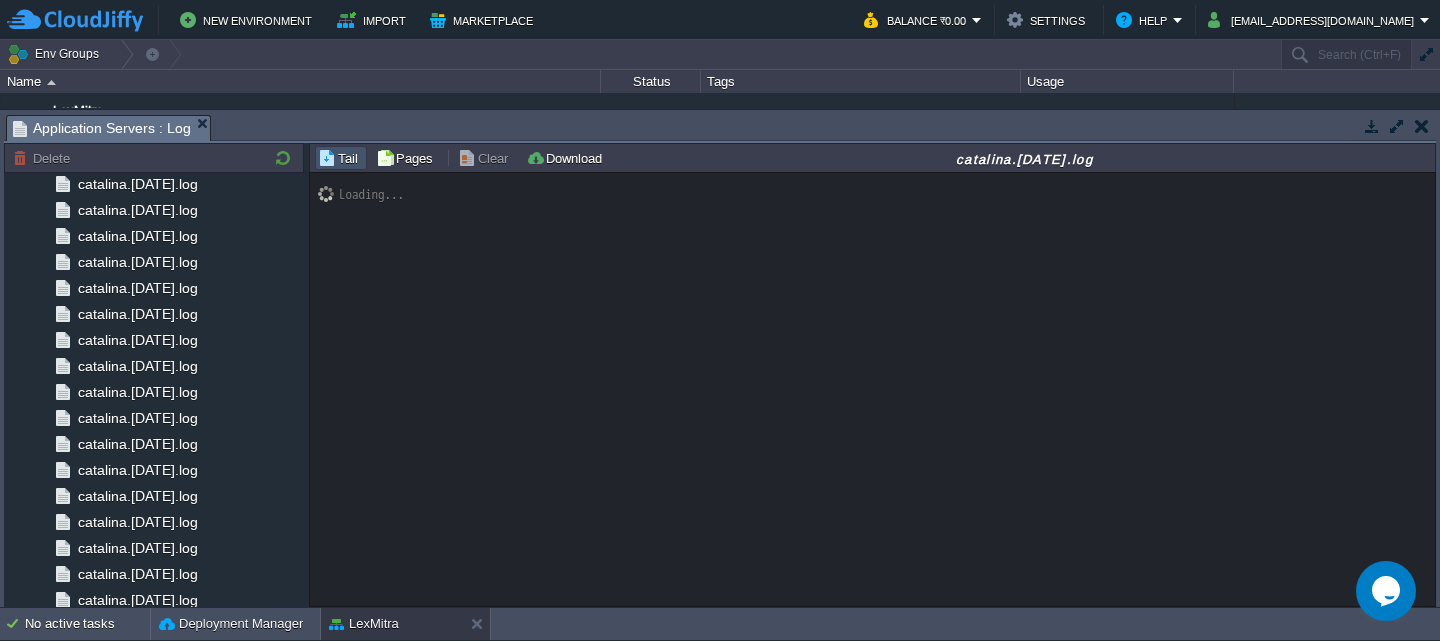 scroll, scrollTop: 997, scrollLeft: 0, axis: vertical 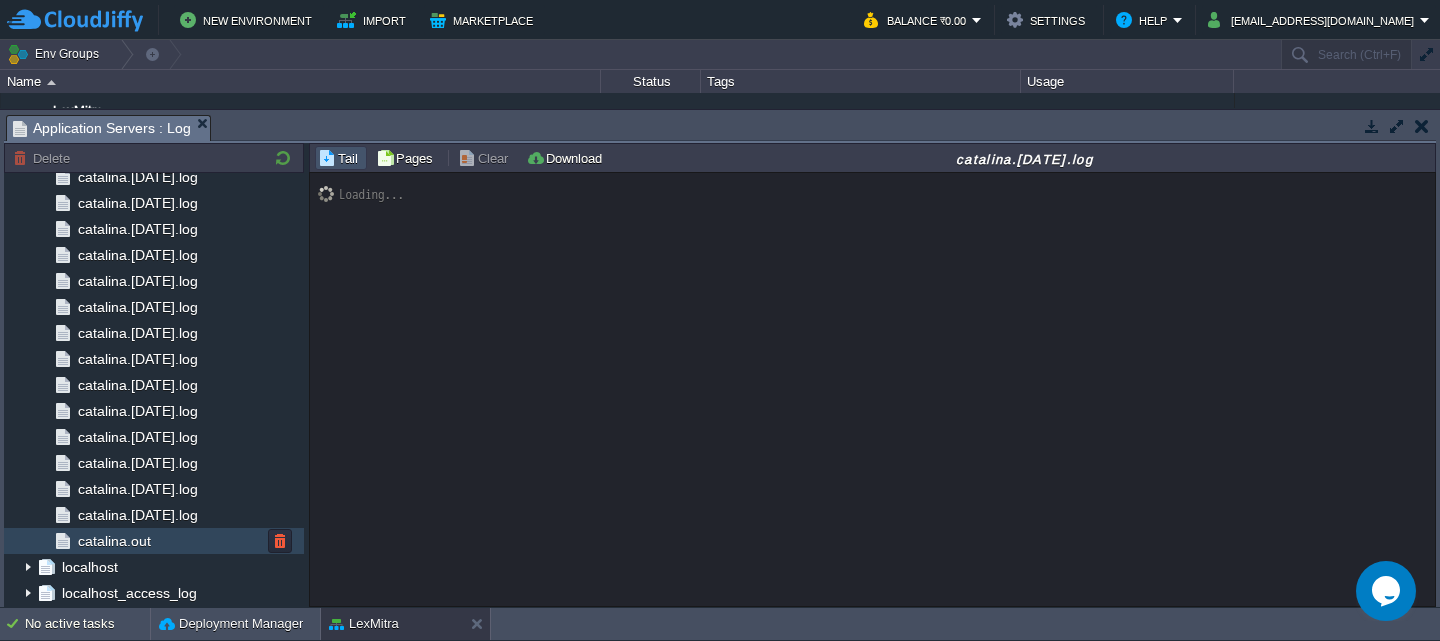 click on "catalina.out" at bounding box center [114, 541] 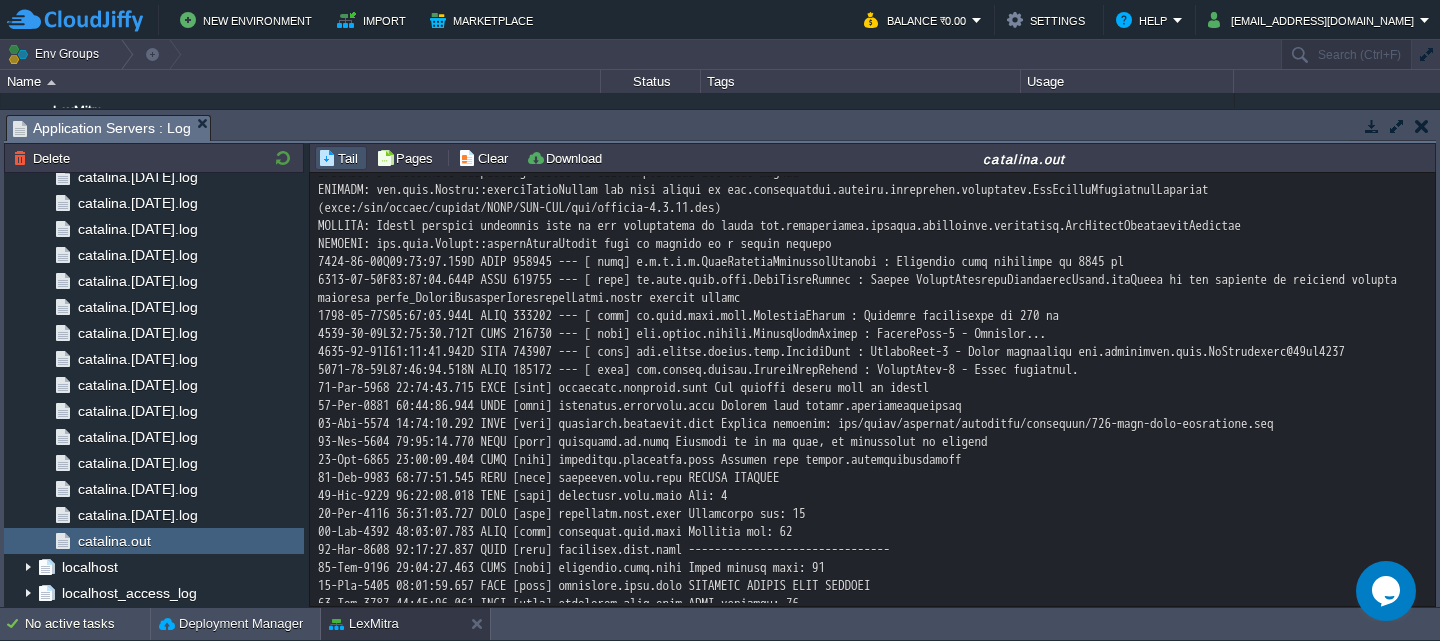 scroll, scrollTop: 22945, scrollLeft: 0, axis: vertical 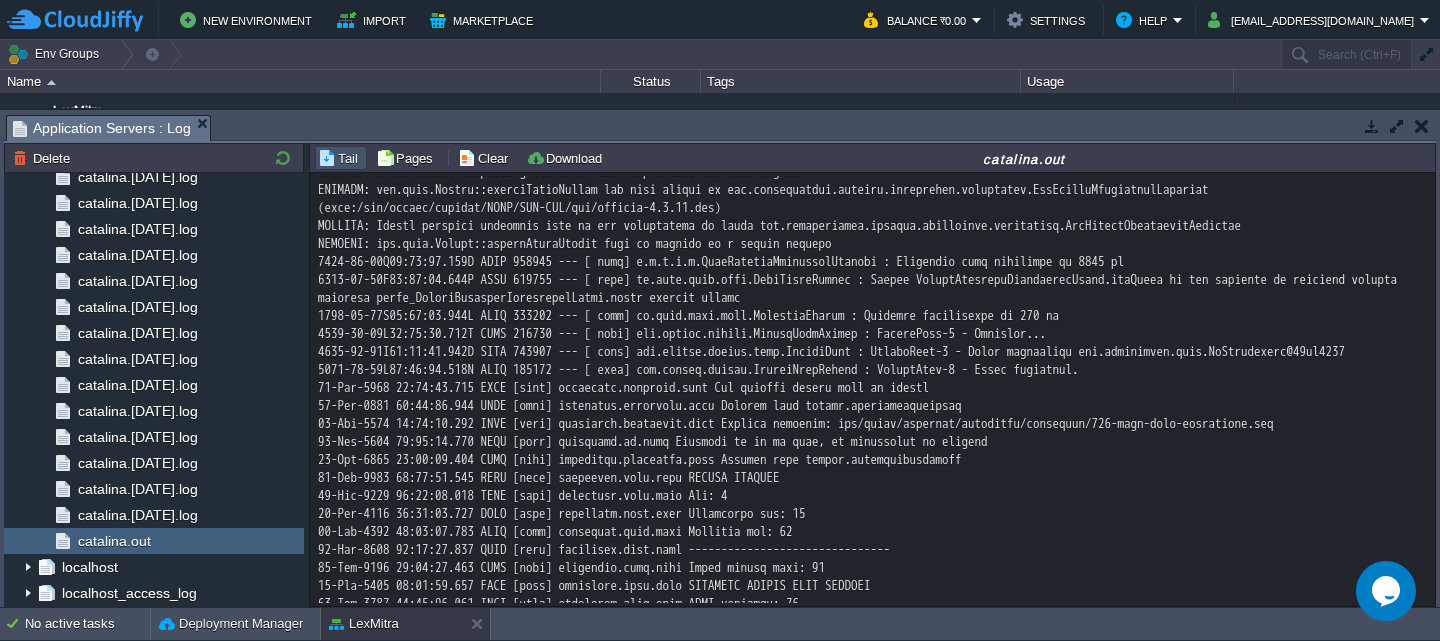 click at bounding box center [1422, 126] 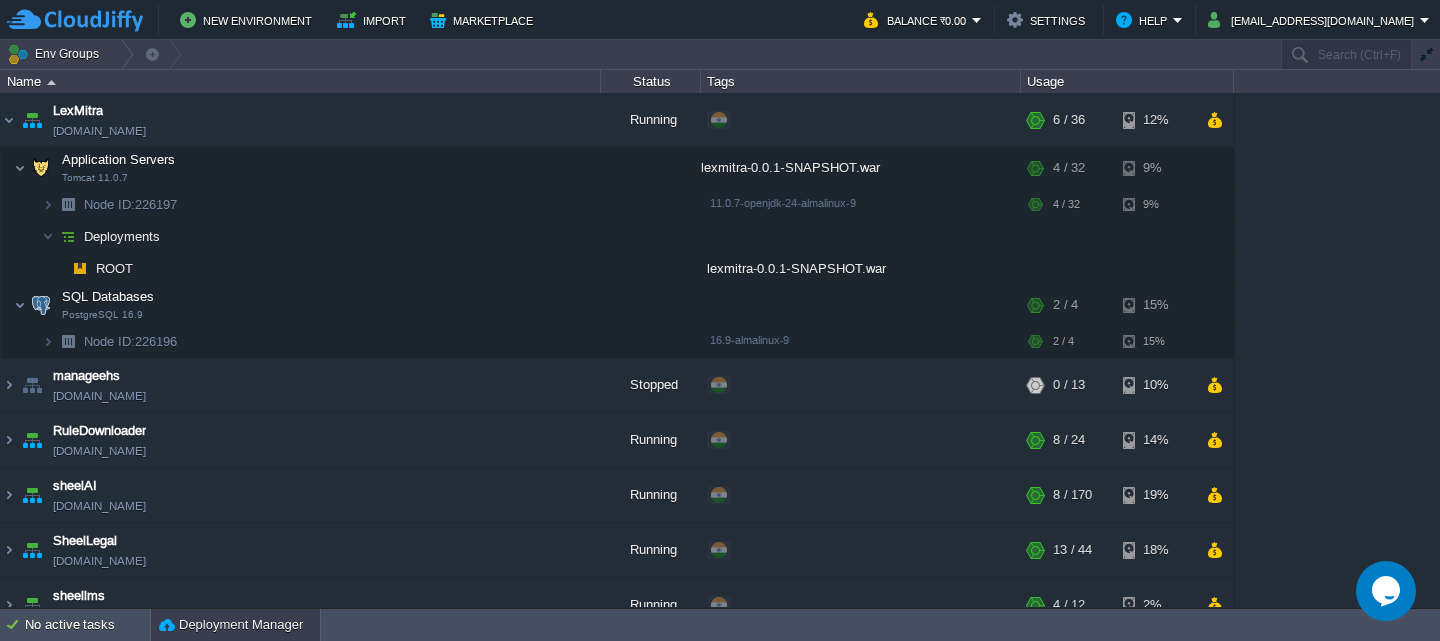 click on "Deployment Manager" at bounding box center [231, 625] 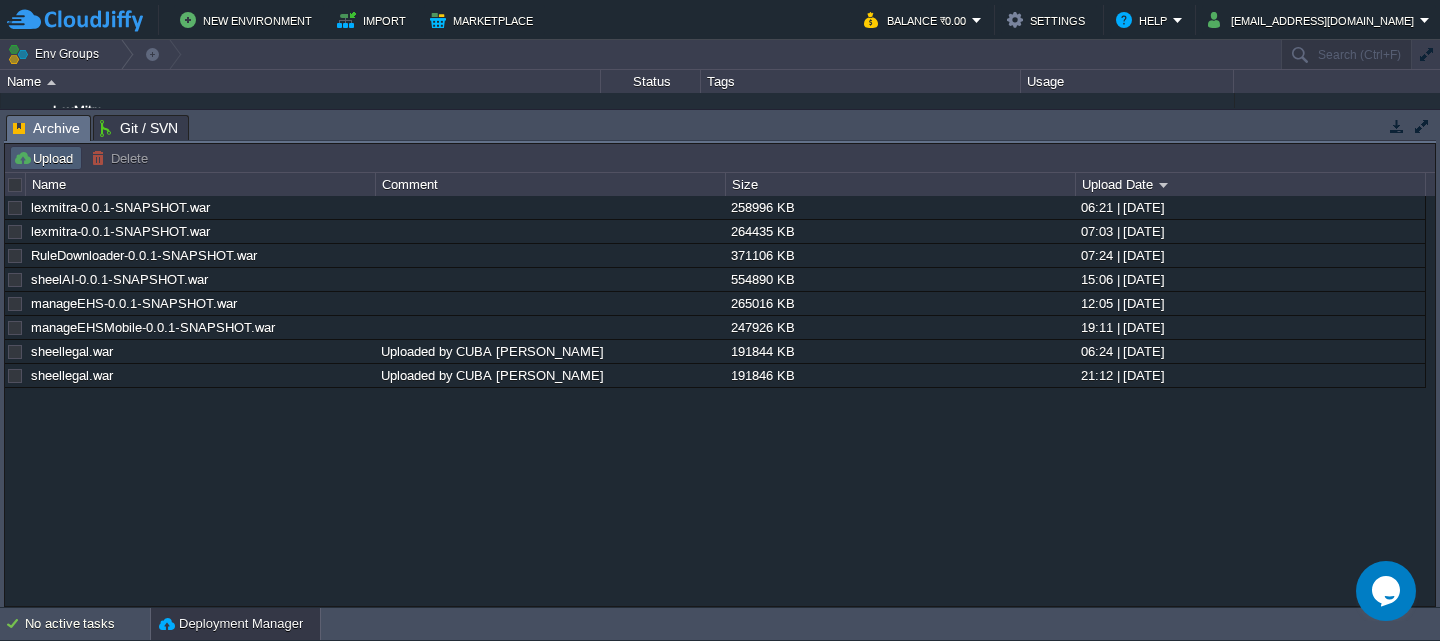 click on "Upload" at bounding box center [46, 158] 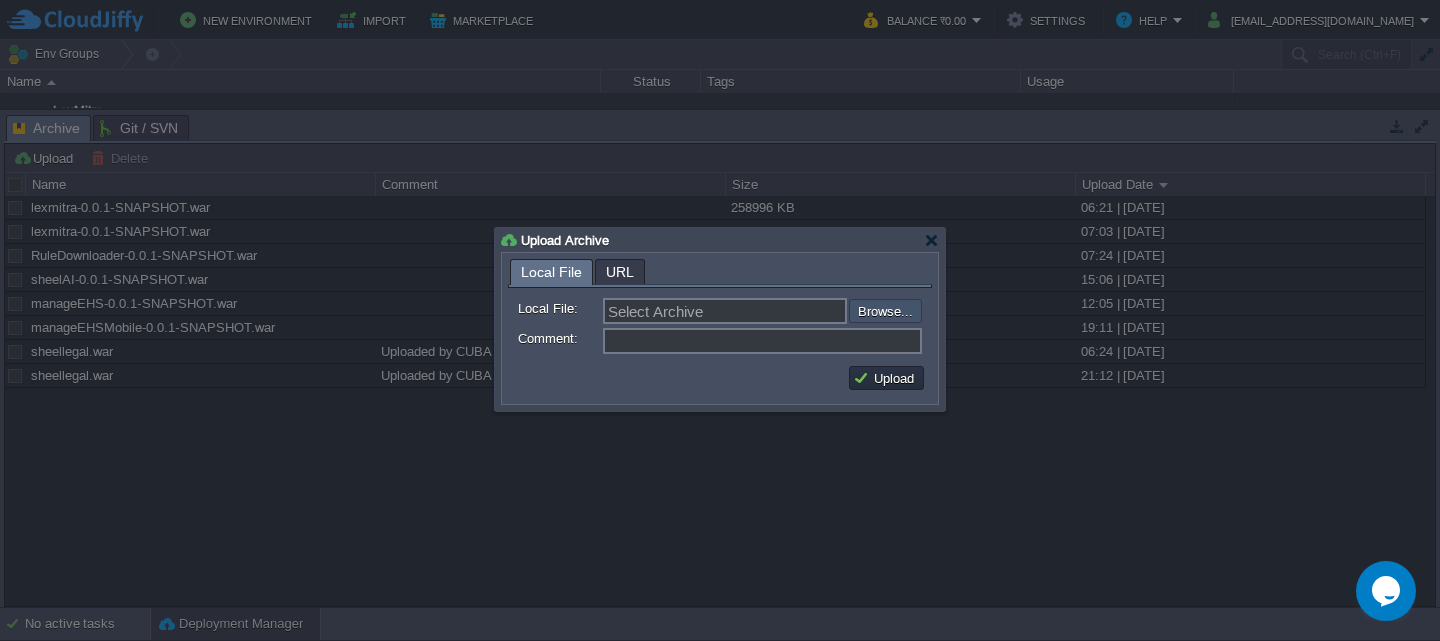 click at bounding box center [795, 311] 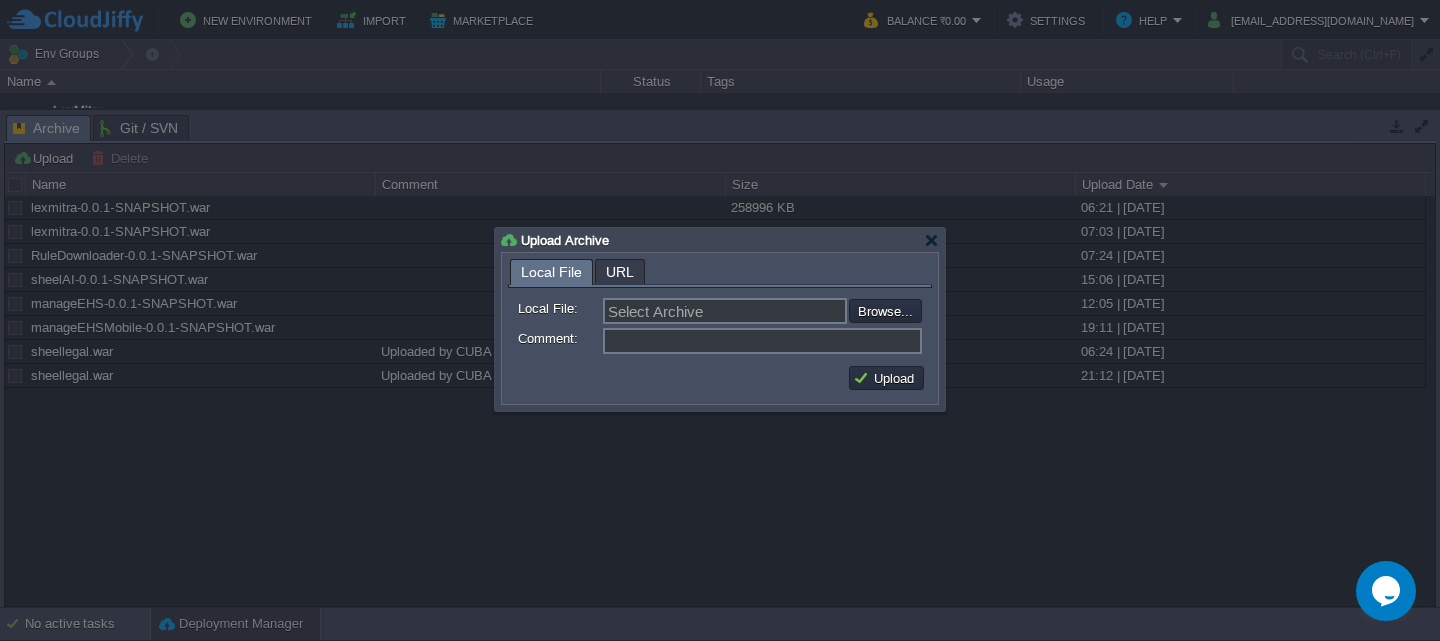 type on "C:\fakepath\lexmitra-0.0.1-SNAPSHOT.war" 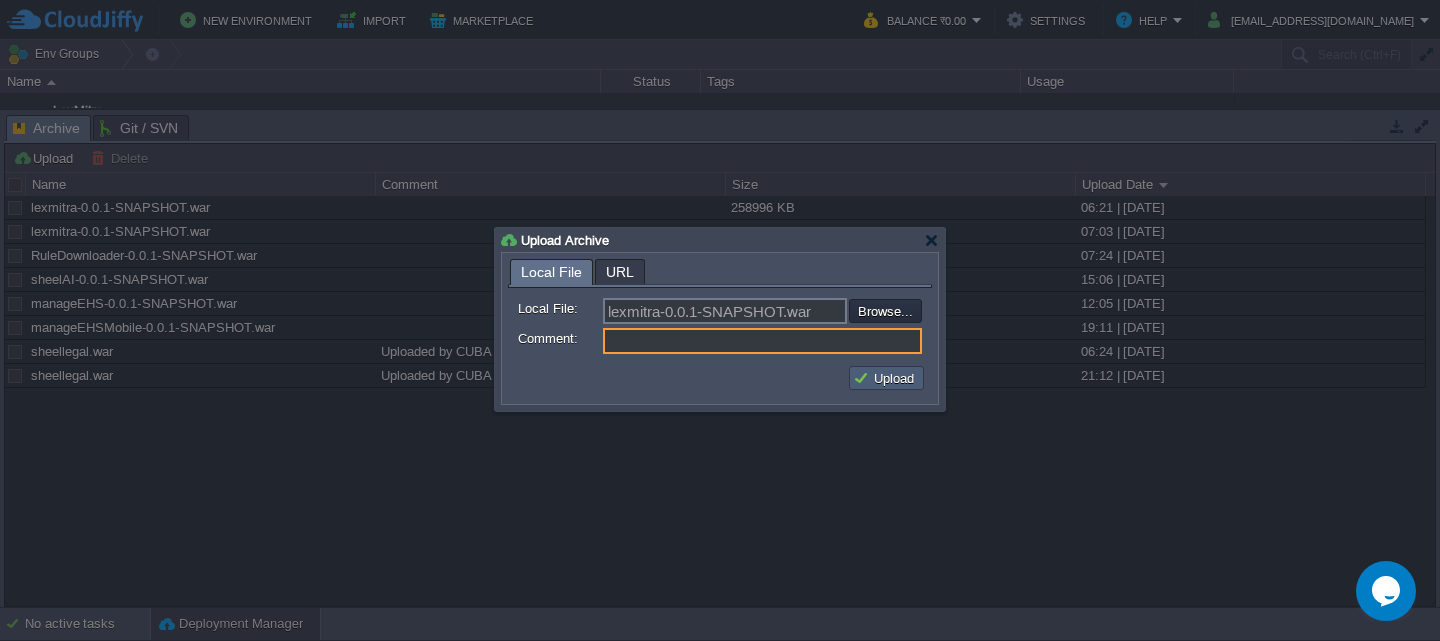click on "Upload" at bounding box center [886, 378] 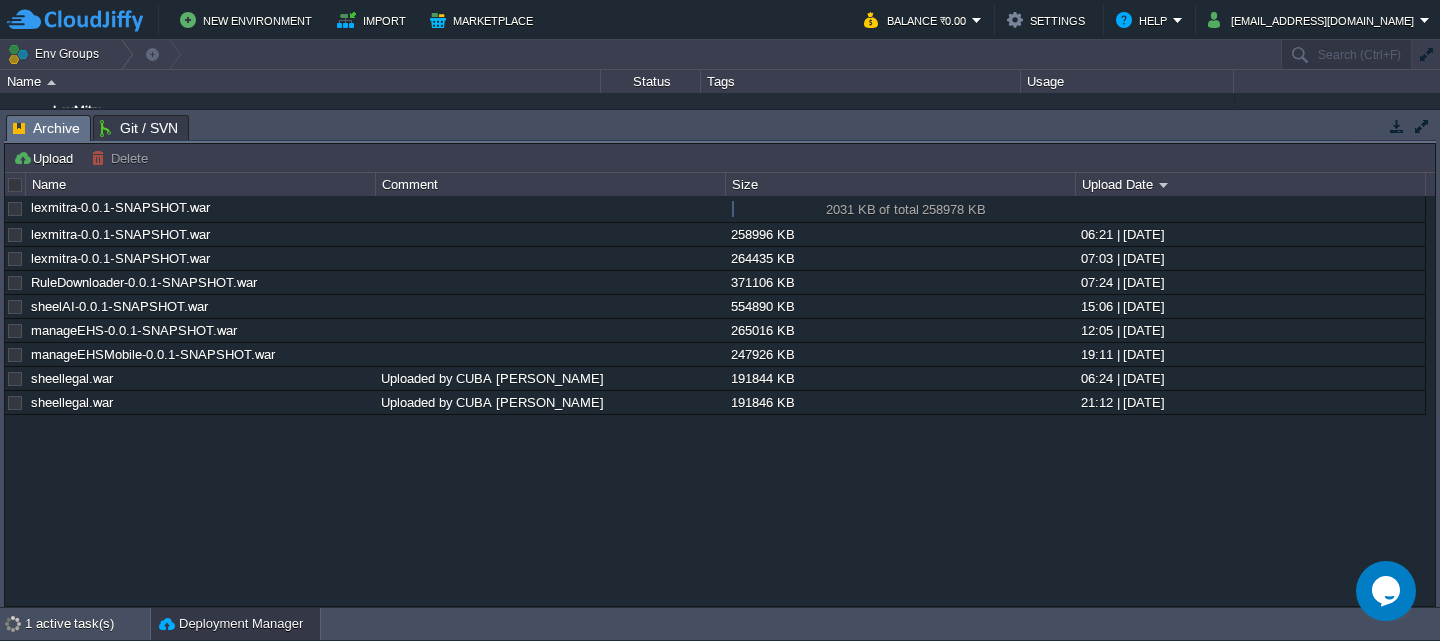 click on "lexmitra-0.0.1-SNAPSHOT.war" at bounding box center (200, 207) 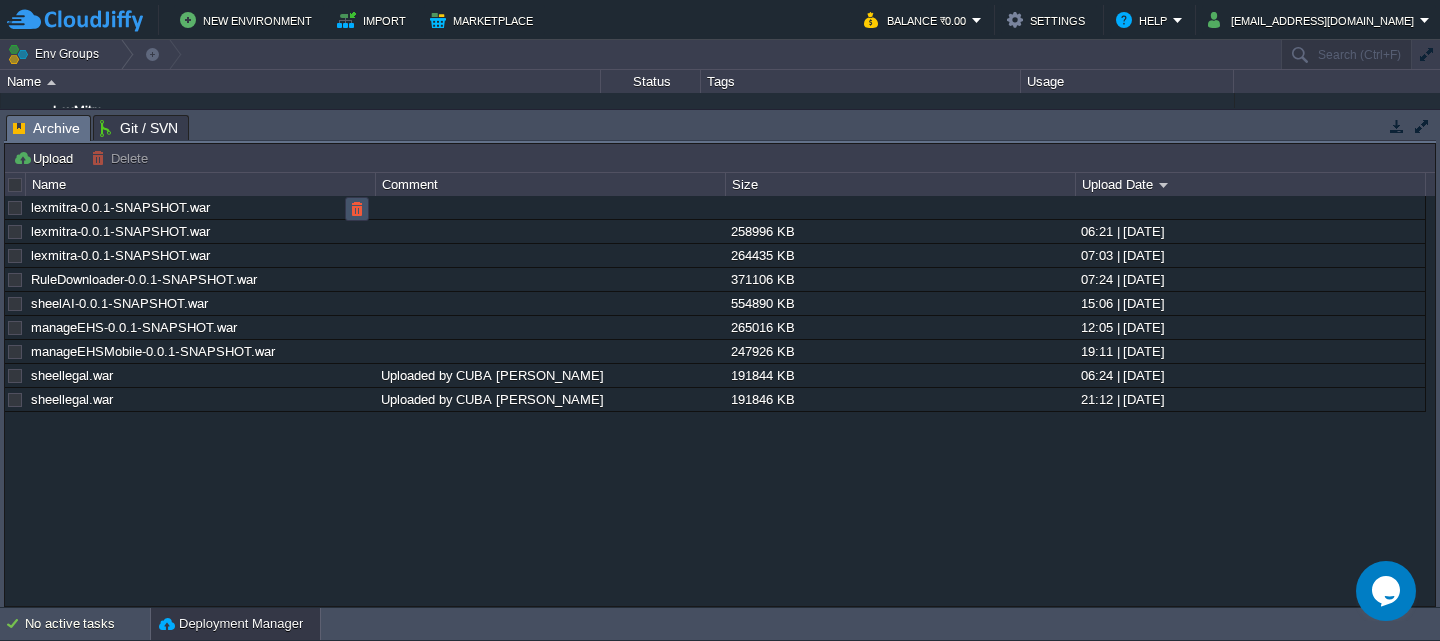 click at bounding box center (357, 209) 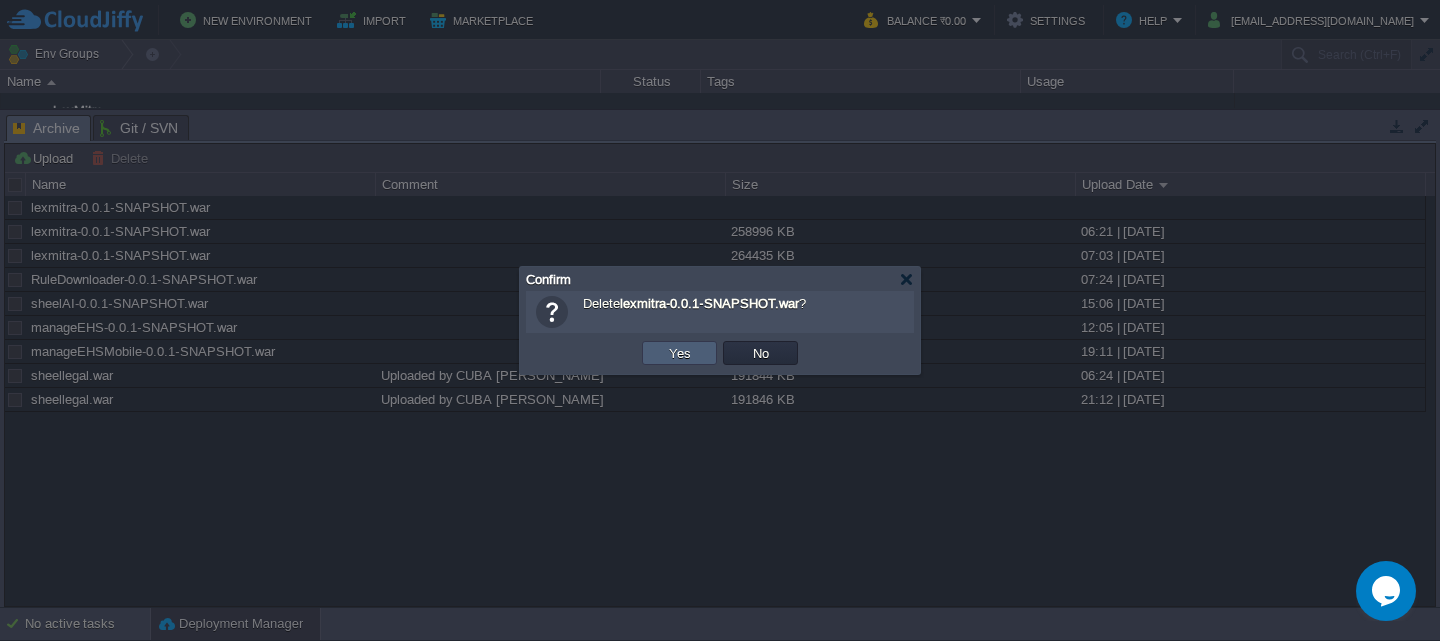 click on "Yes" at bounding box center [679, 353] 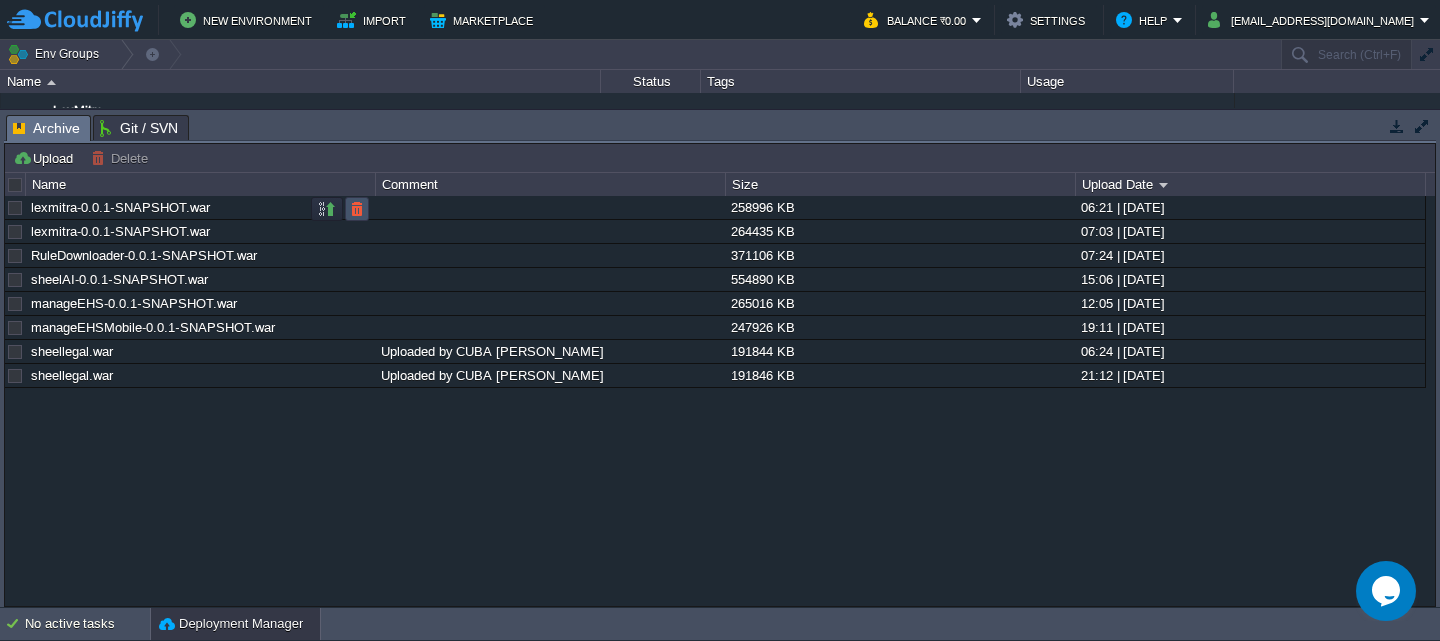 click at bounding box center [357, 209] 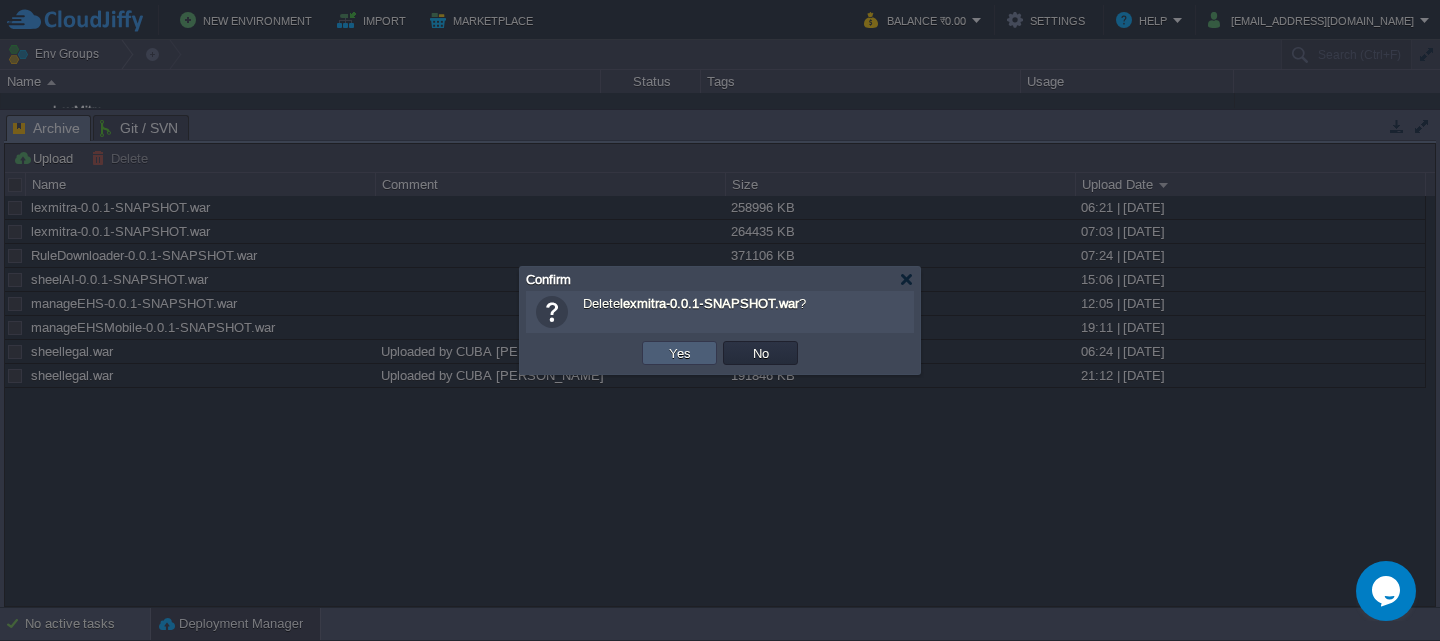 click on "Yes" at bounding box center [679, 353] 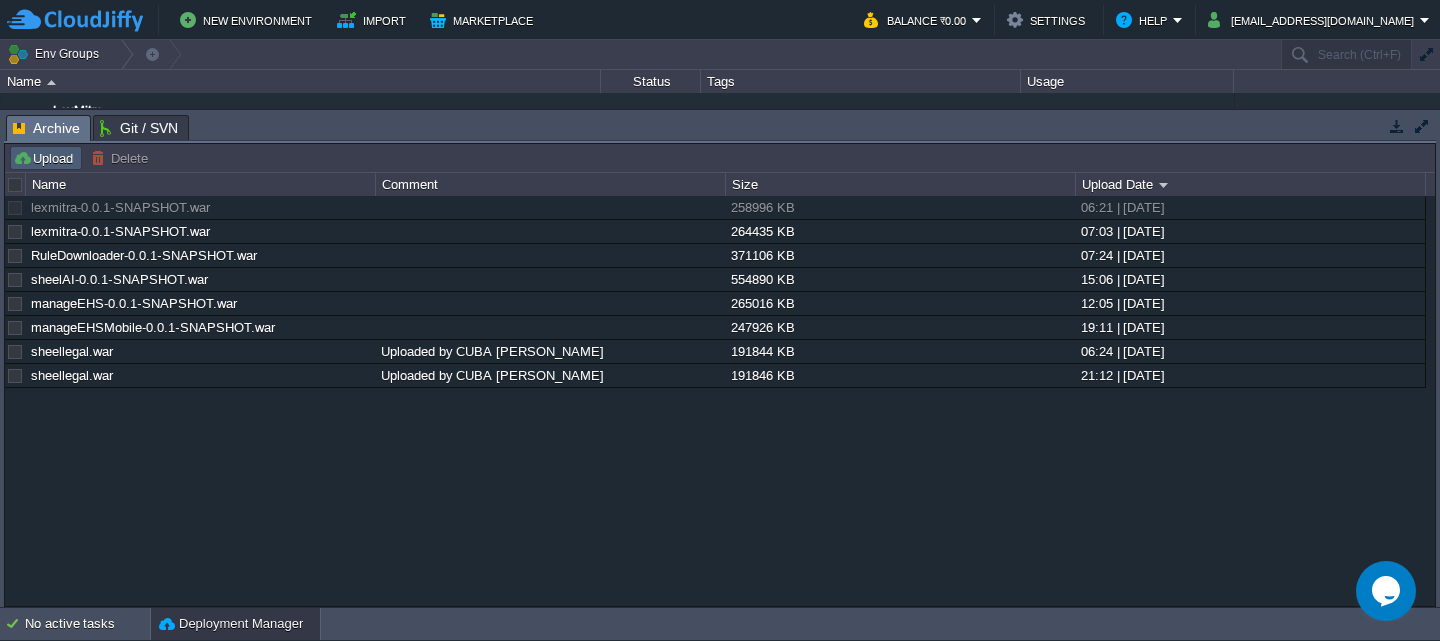 click on "Upload" at bounding box center (46, 158) 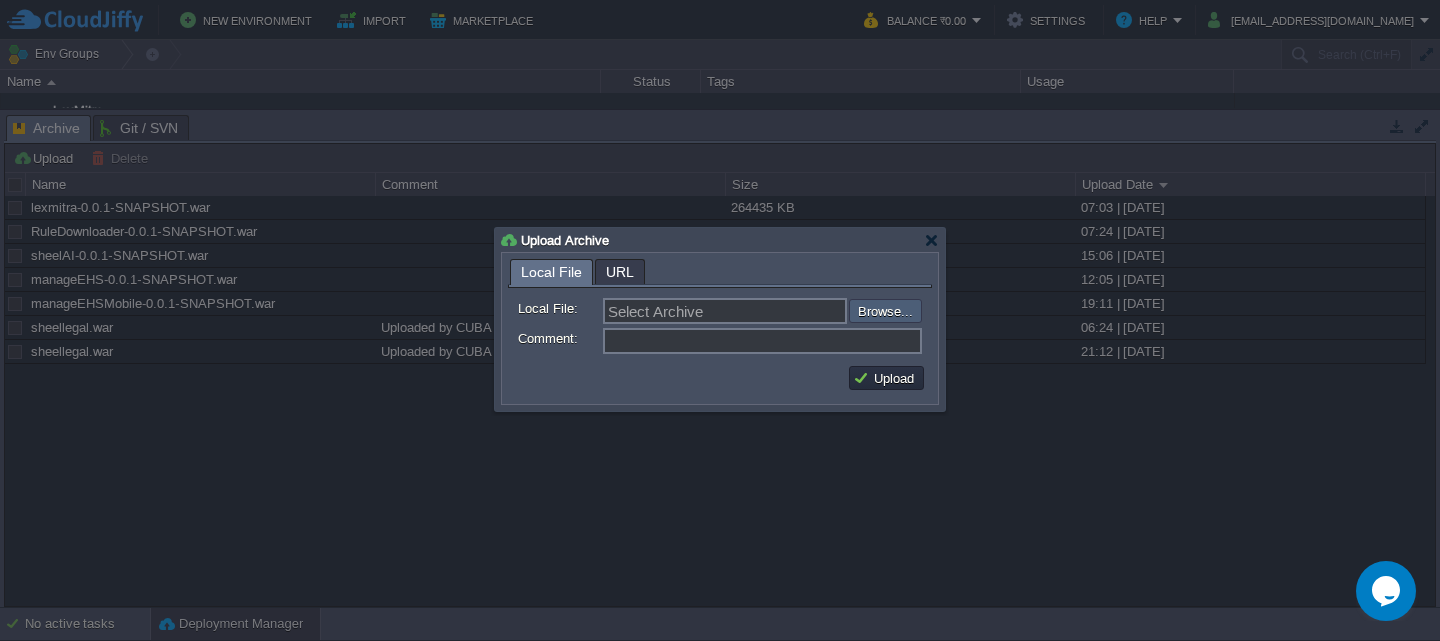 click at bounding box center [795, 311] 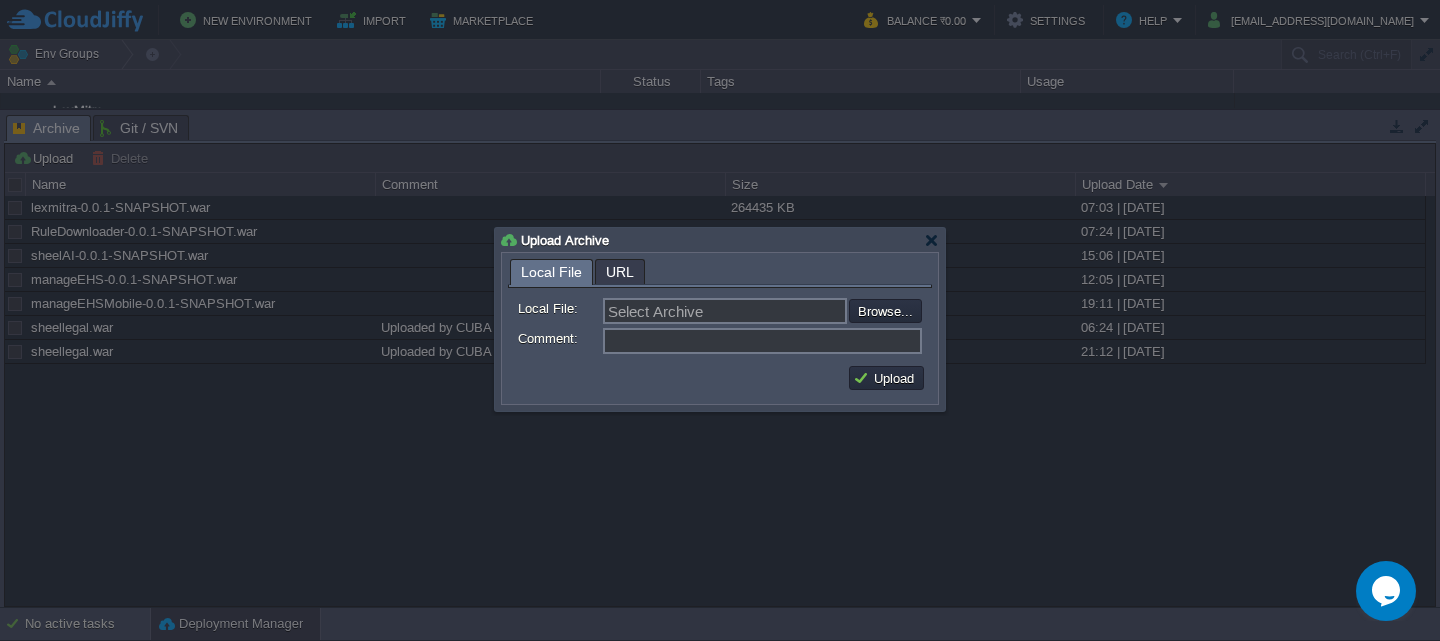 type on "C:\fakepath\lexmitra-0.0.1-SNAPSHOT.war" 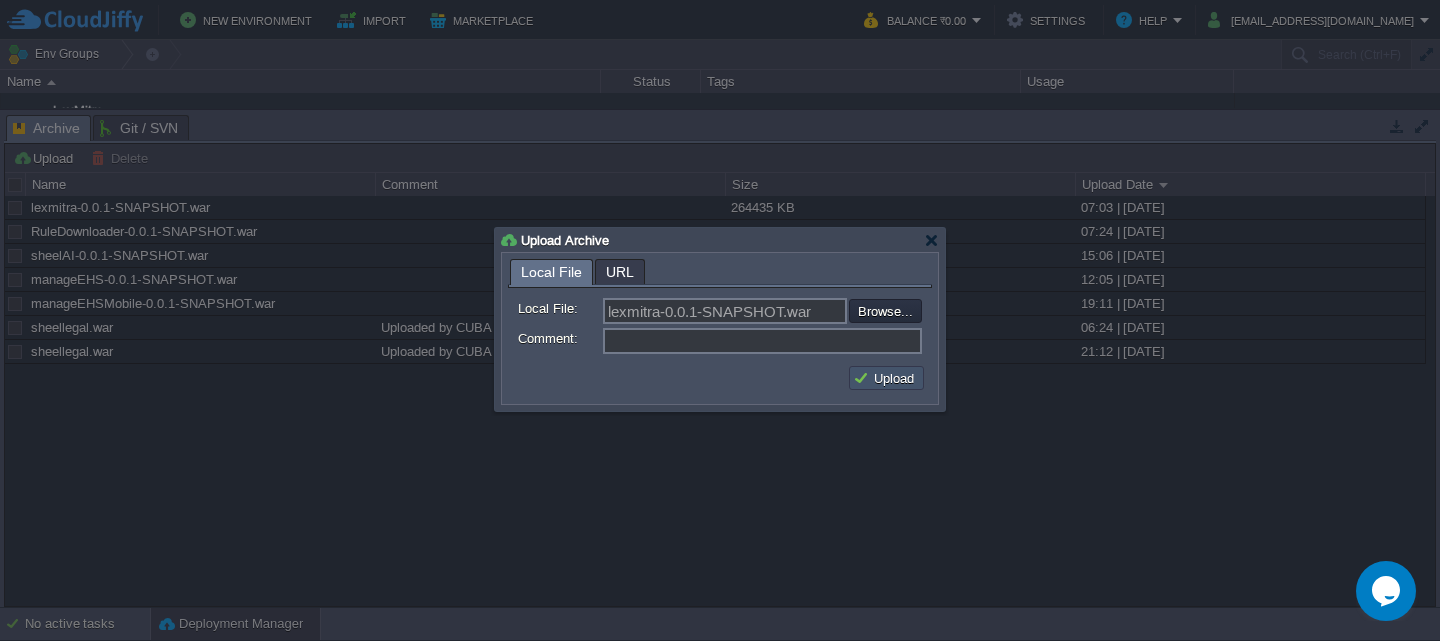 click on "Upload" at bounding box center [886, 378] 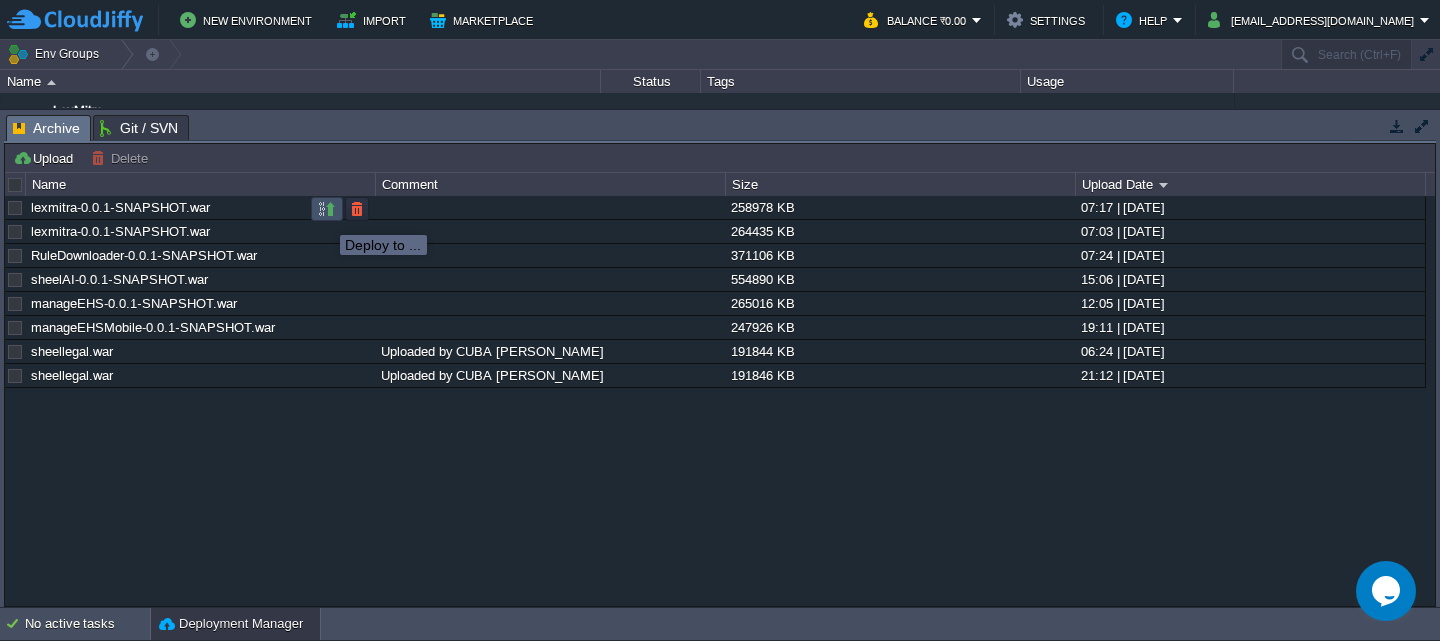 click at bounding box center [327, 209] 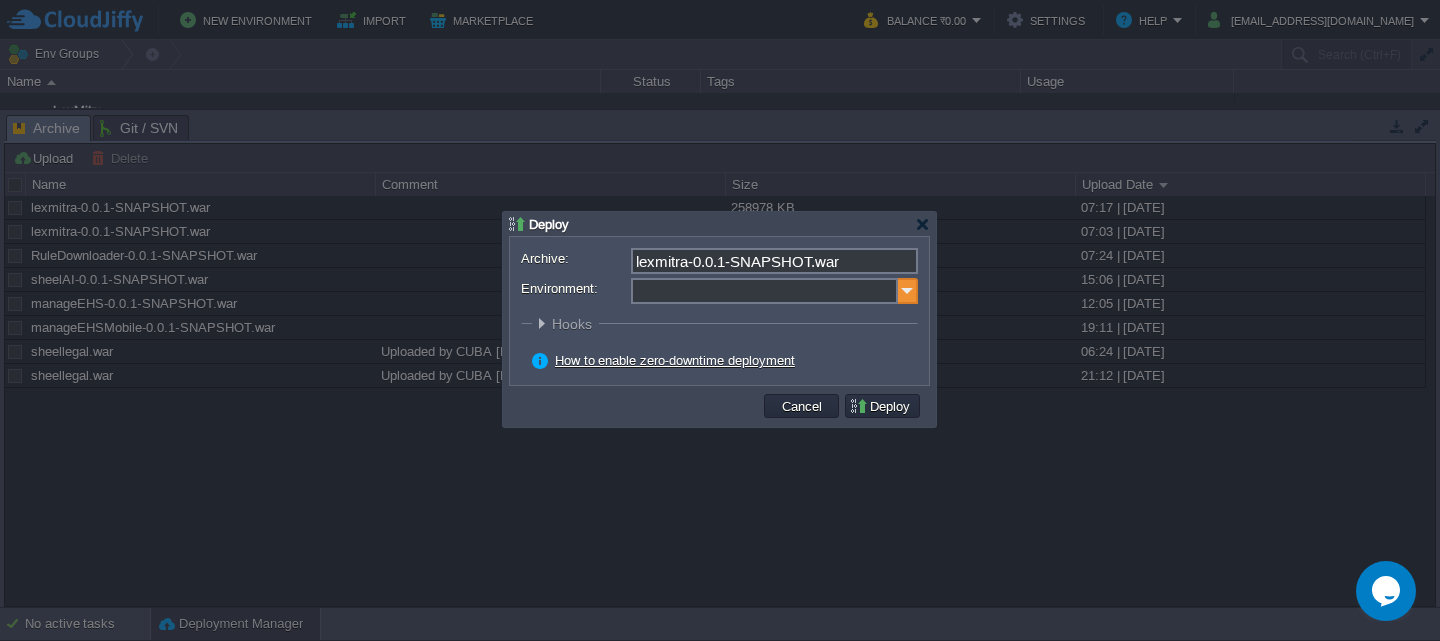 click at bounding box center (908, 291) 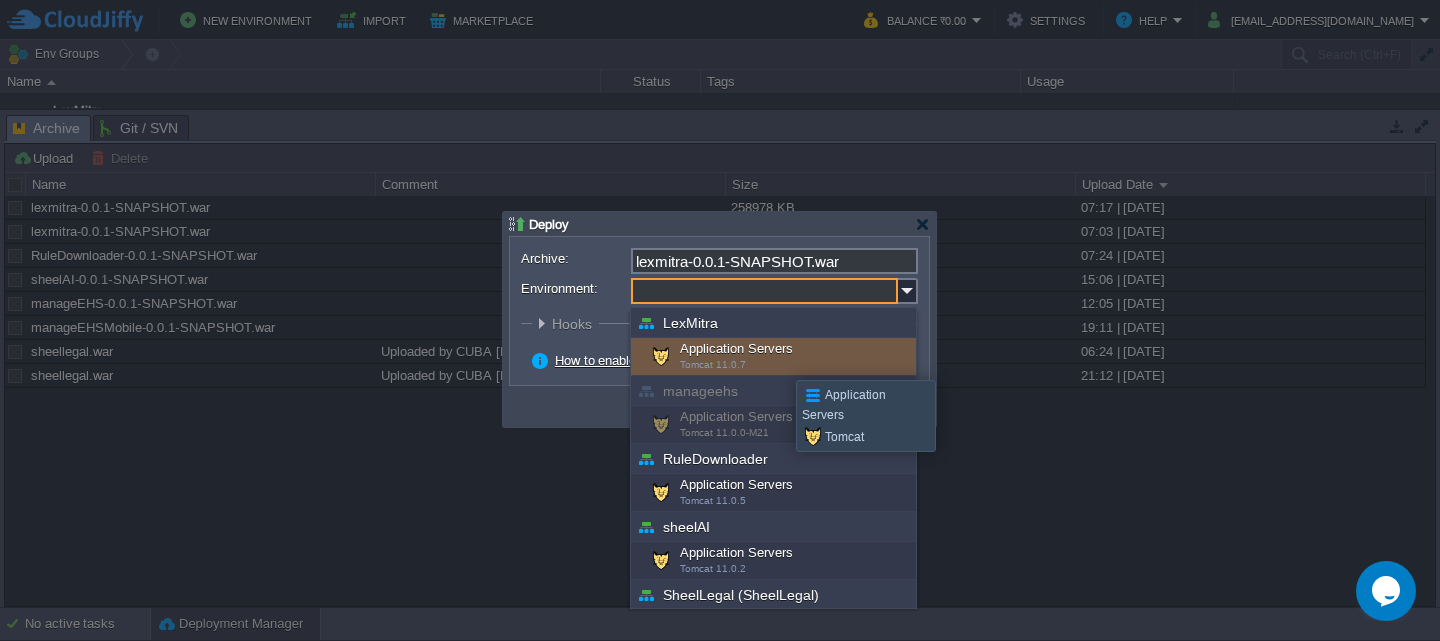 click on "Application Servers Tomcat 11.0.7" at bounding box center (773, 357) 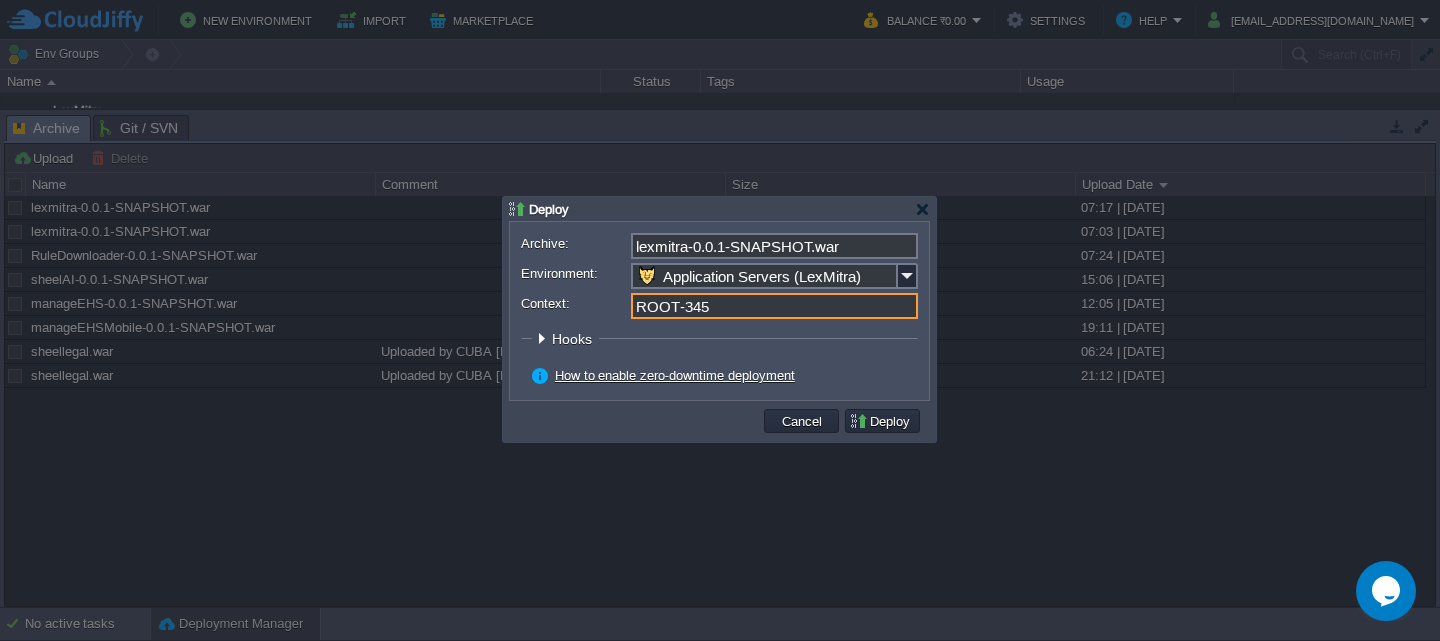 click on "ROOT-345" at bounding box center [774, 306] 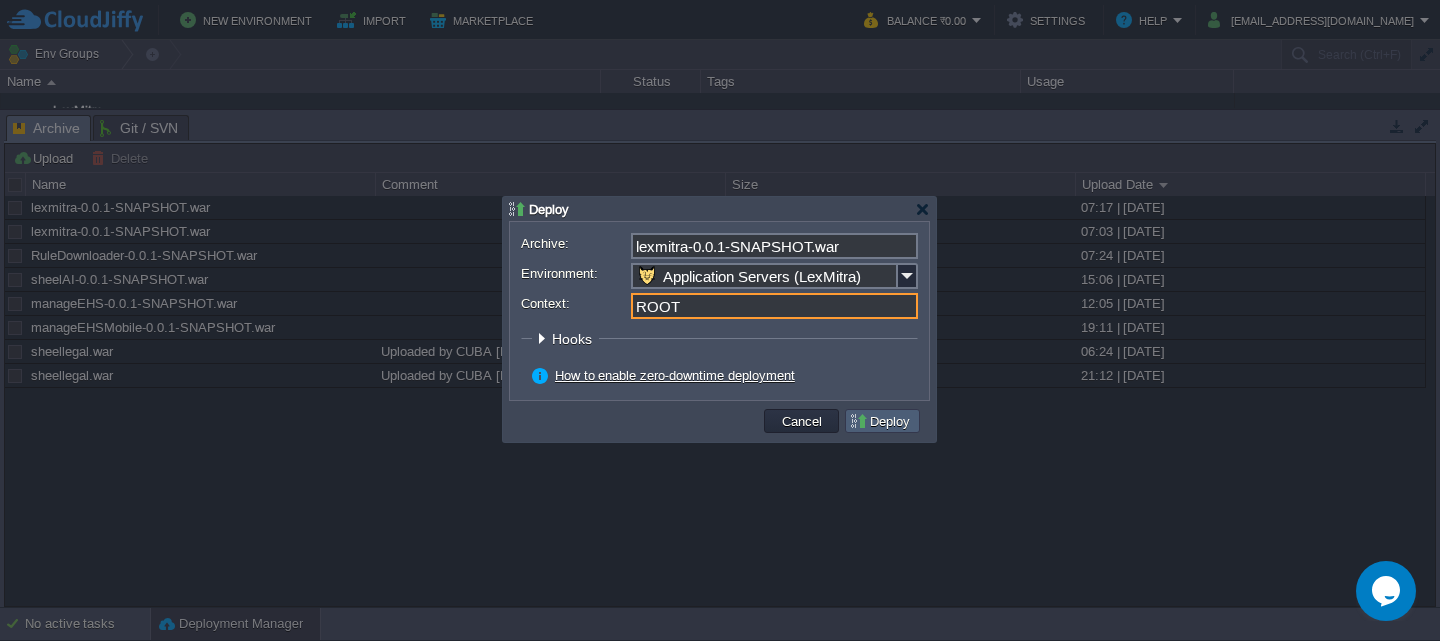 type on "ROOT" 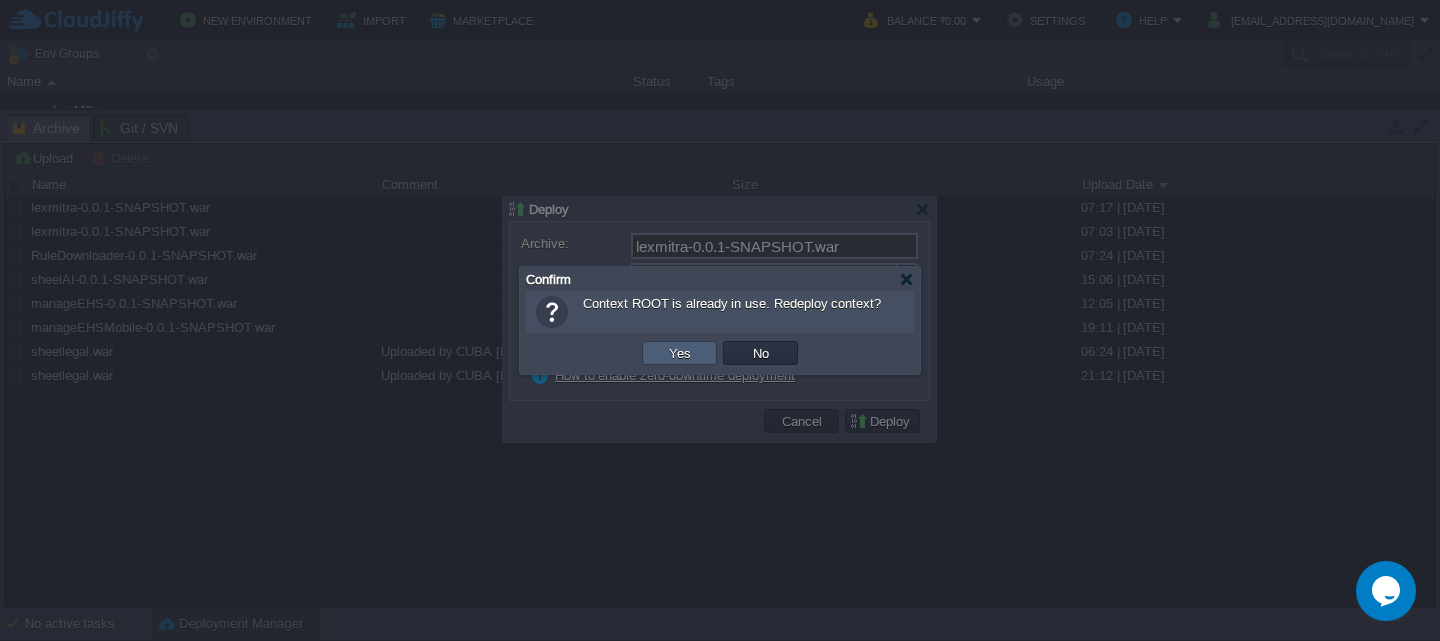click on "Yes" at bounding box center (679, 353) 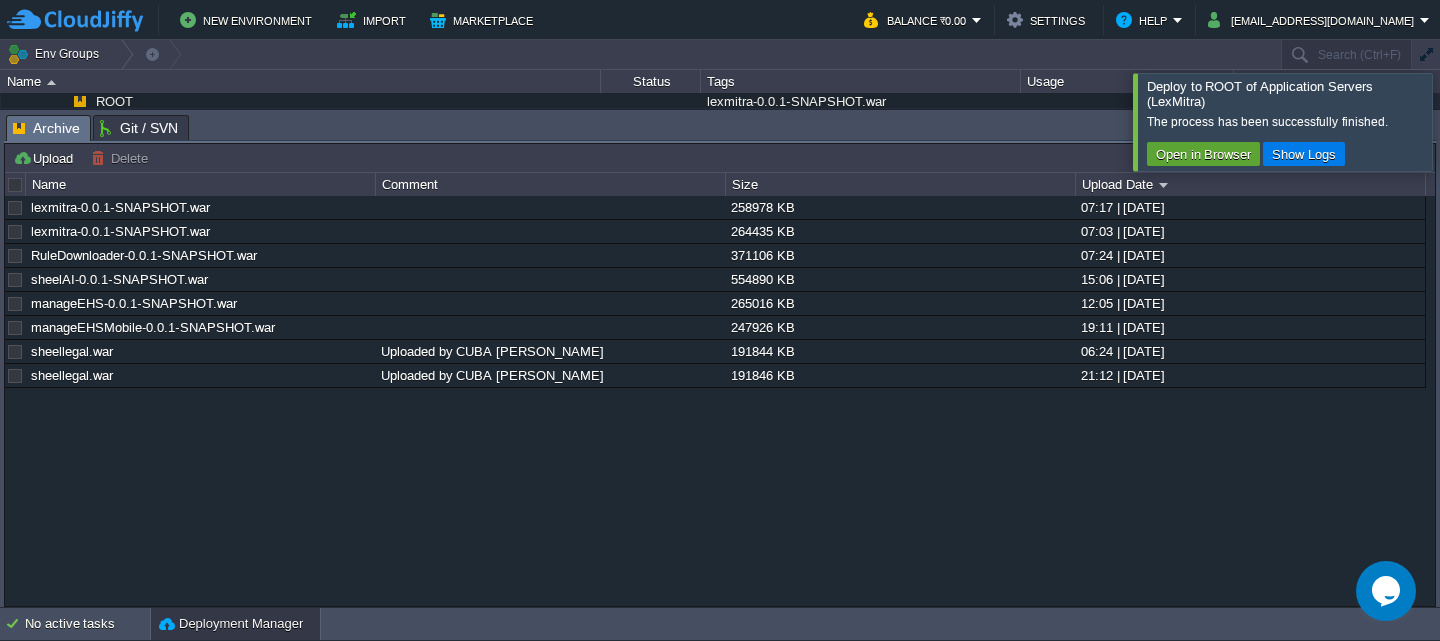 scroll, scrollTop: 59, scrollLeft: 0, axis: vertical 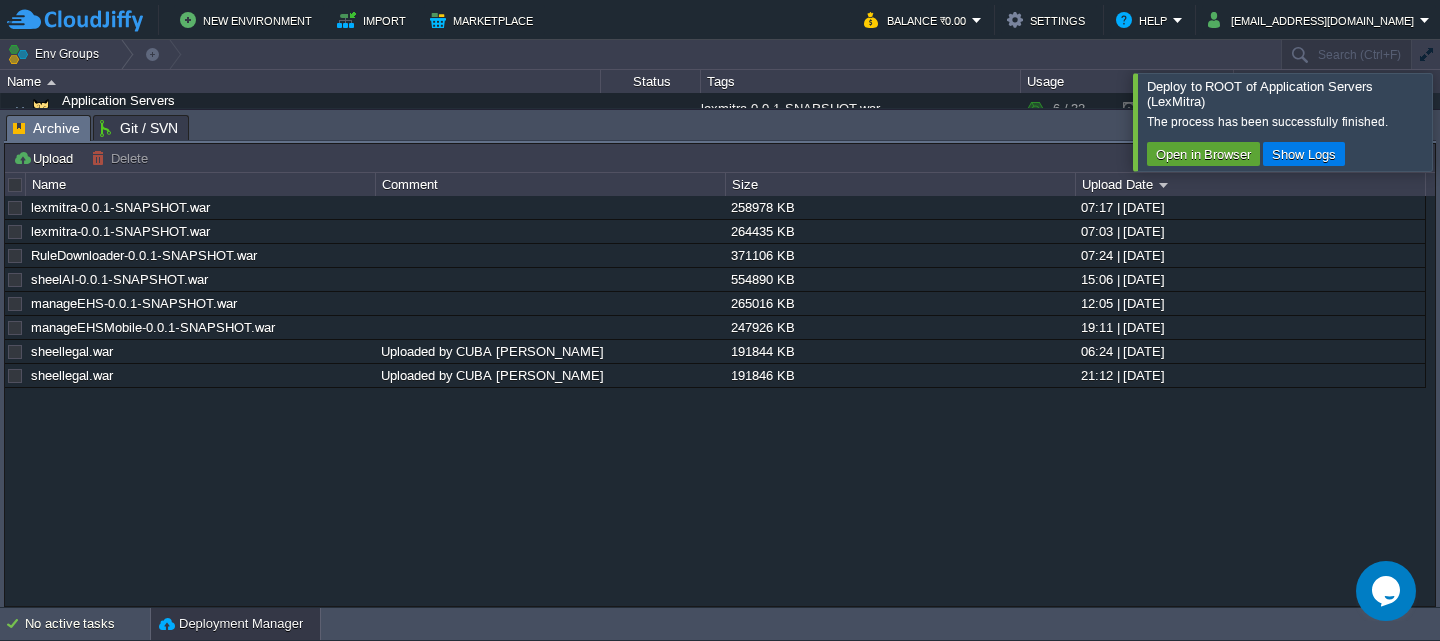 click at bounding box center (1464, 121) 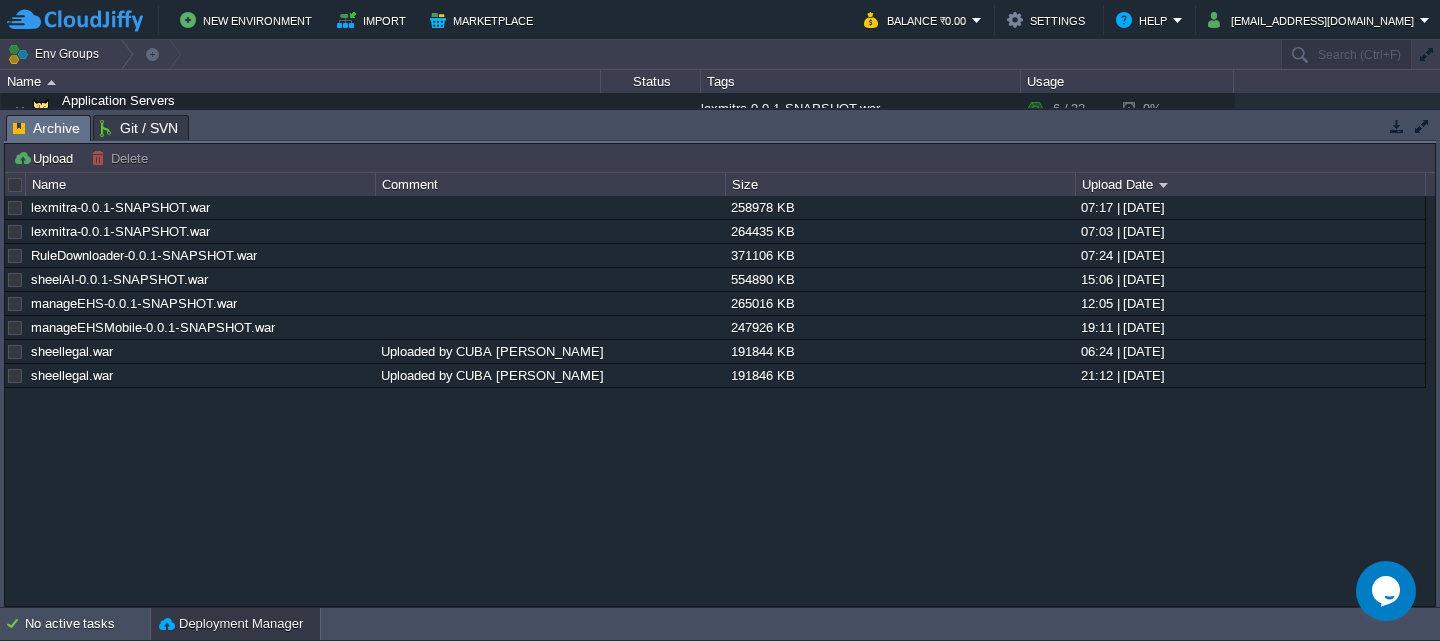 click on "Deployment Manager" at bounding box center (231, 624) 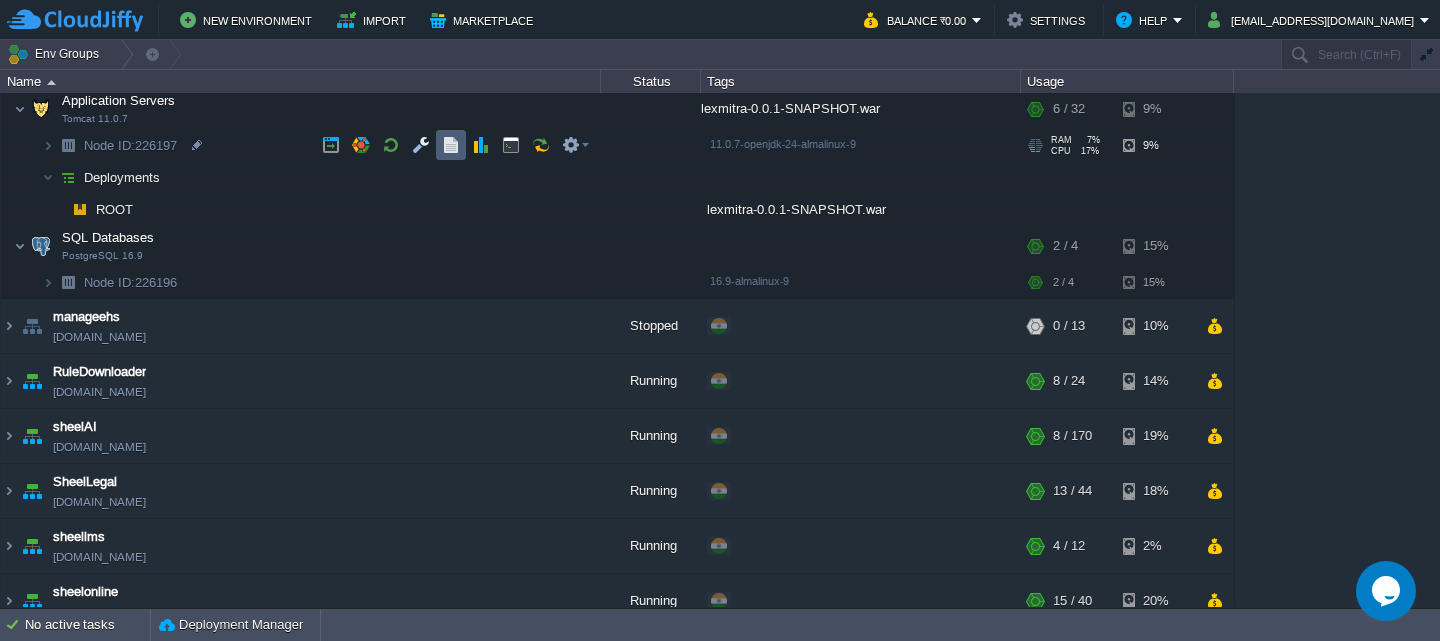 click at bounding box center (451, 145) 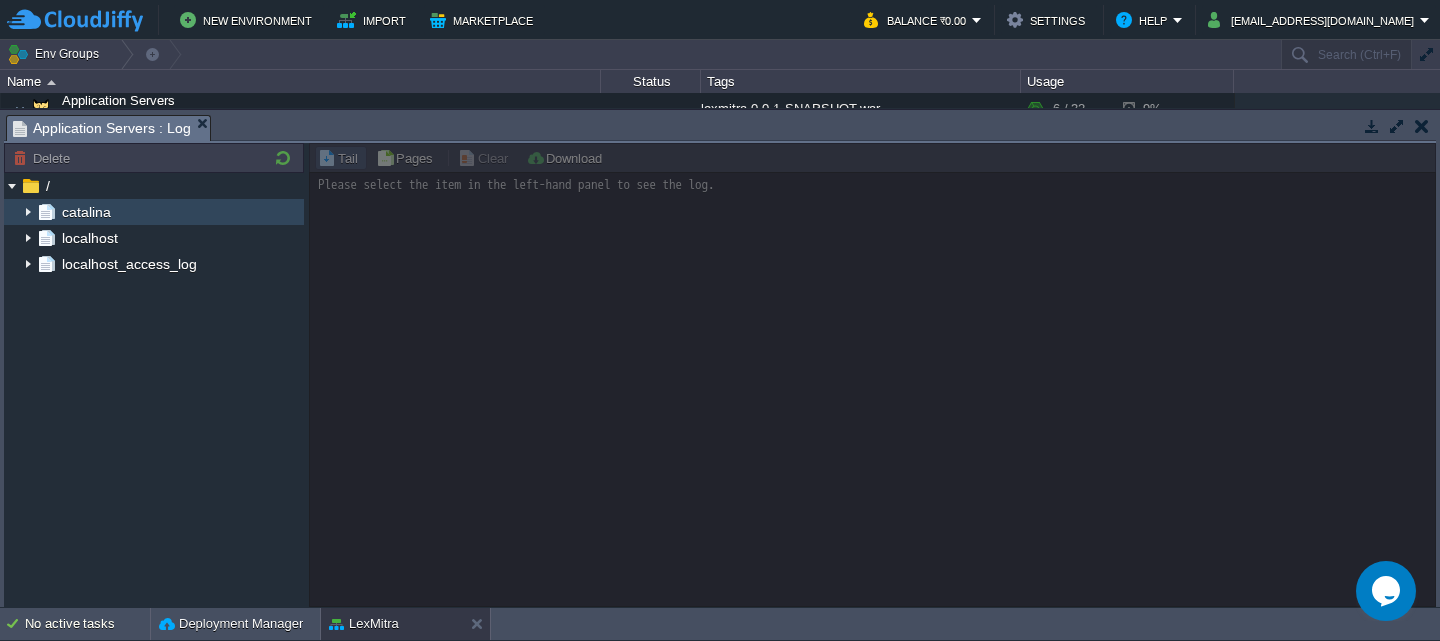 click at bounding box center [28, 212] 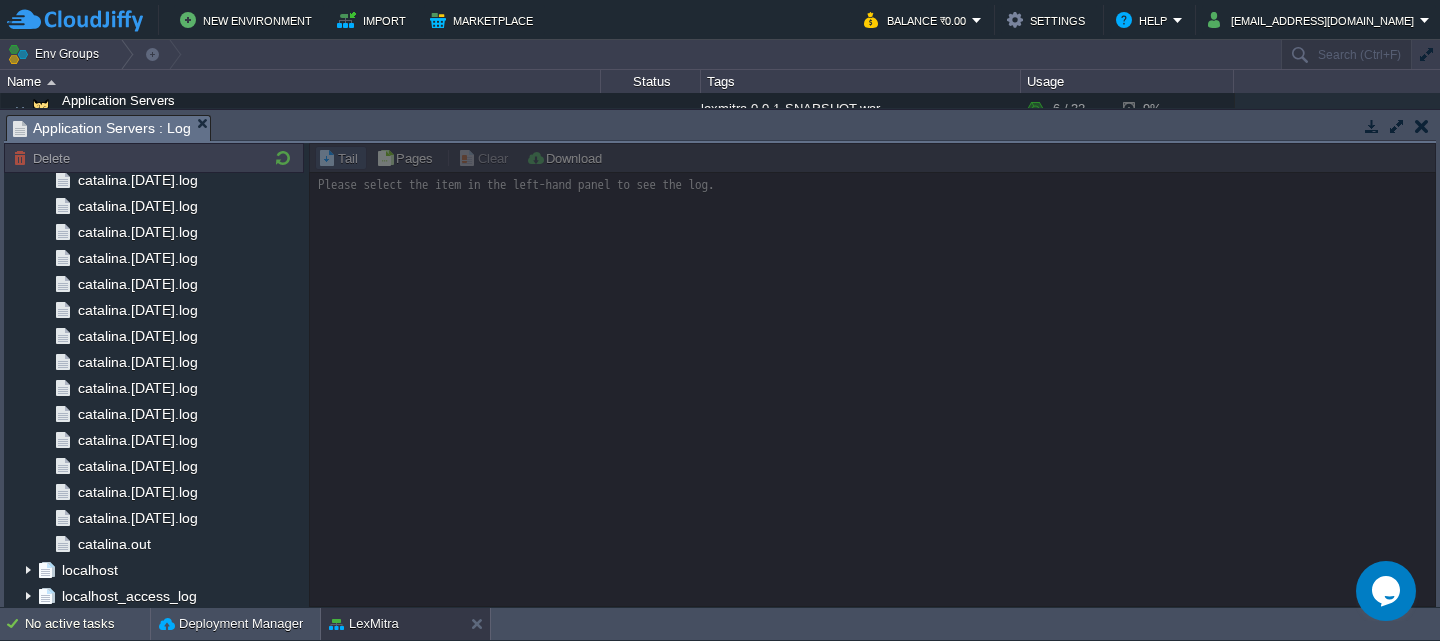 scroll, scrollTop: 997, scrollLeft: 0, axis: vertical 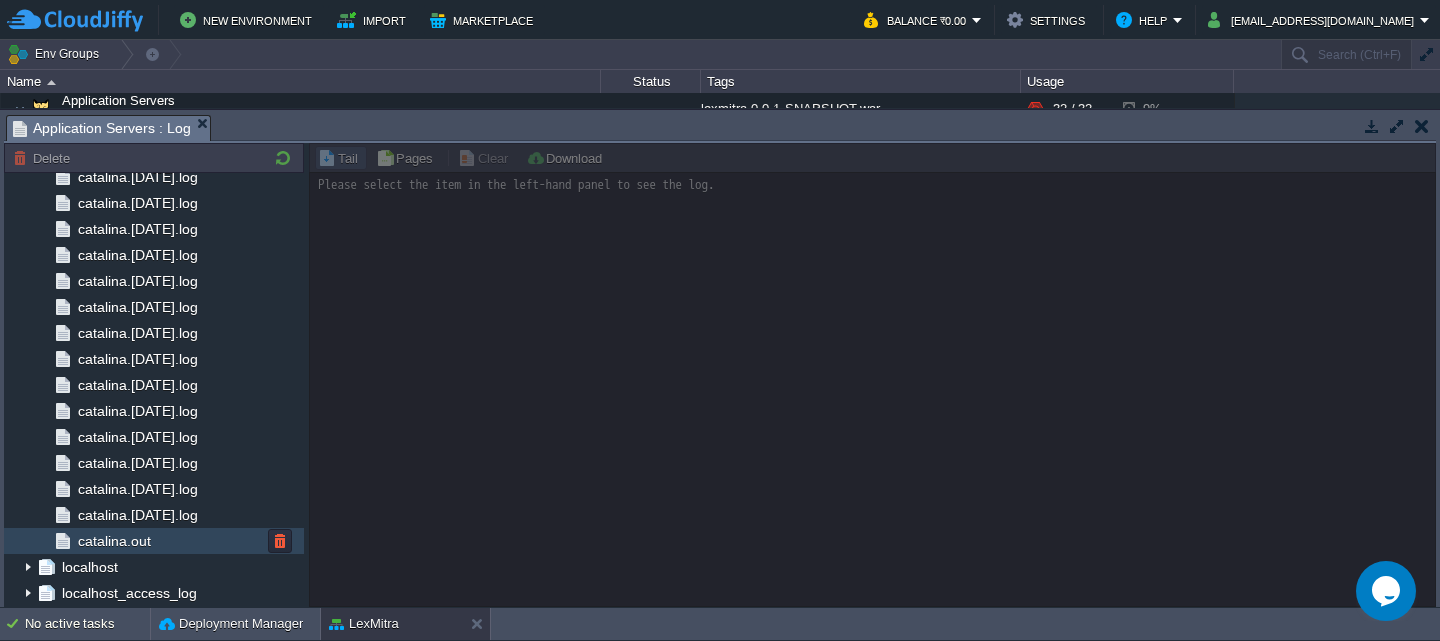 click on "catalina.out" at bounding box center [154, 541] 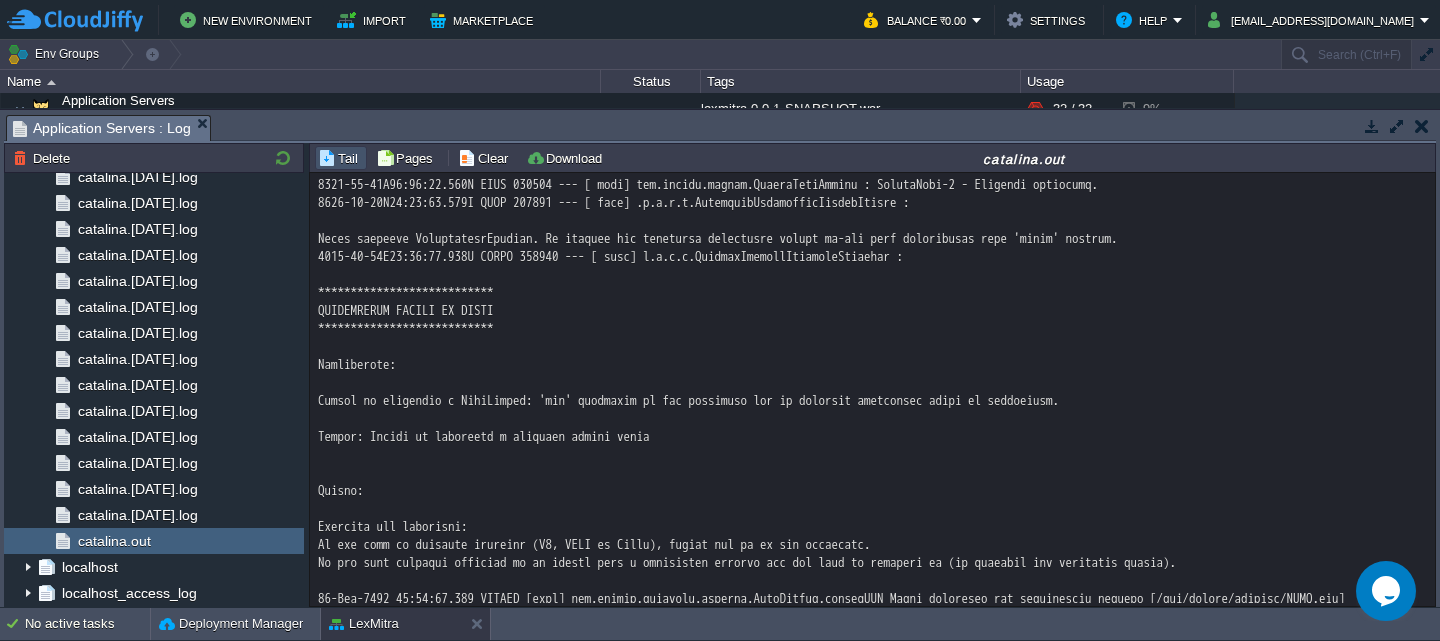 scroll, scrollTop: 20245, scrollLeft: 0, axis: vertical 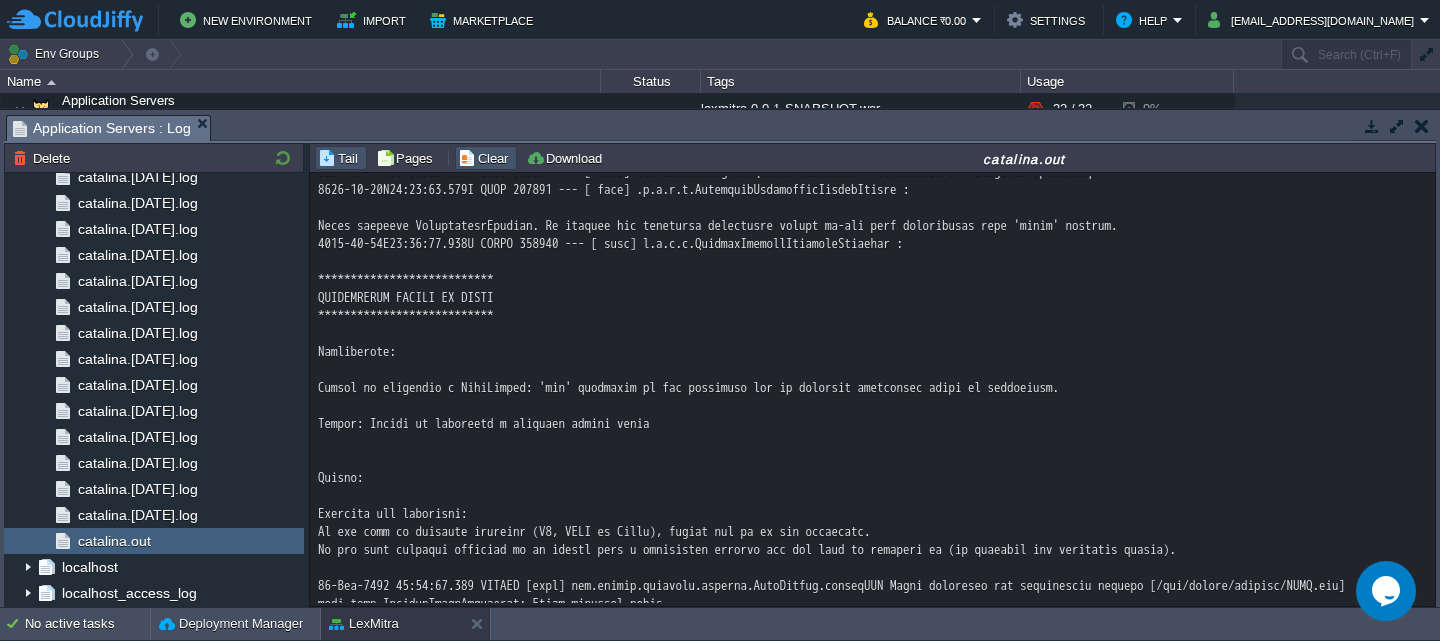 click on "Clear" at bounding box center [486, 158] 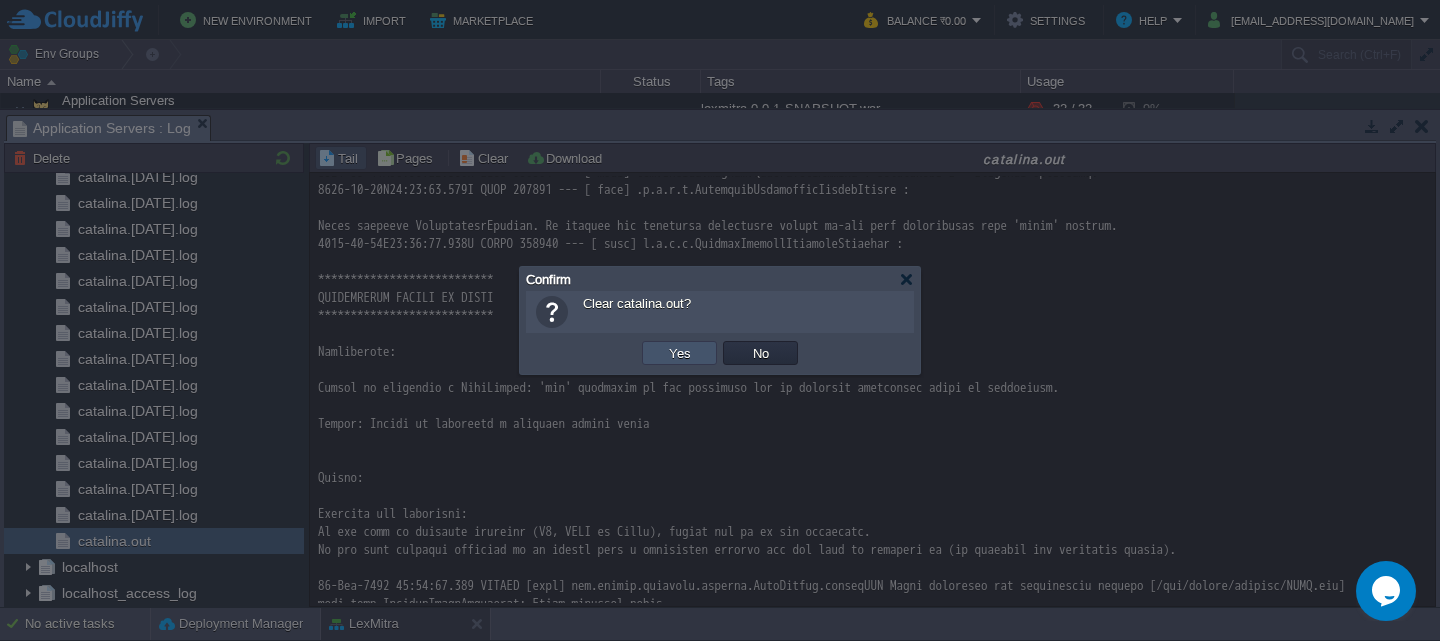 click on "Yes" at bounding box center (680, 353) 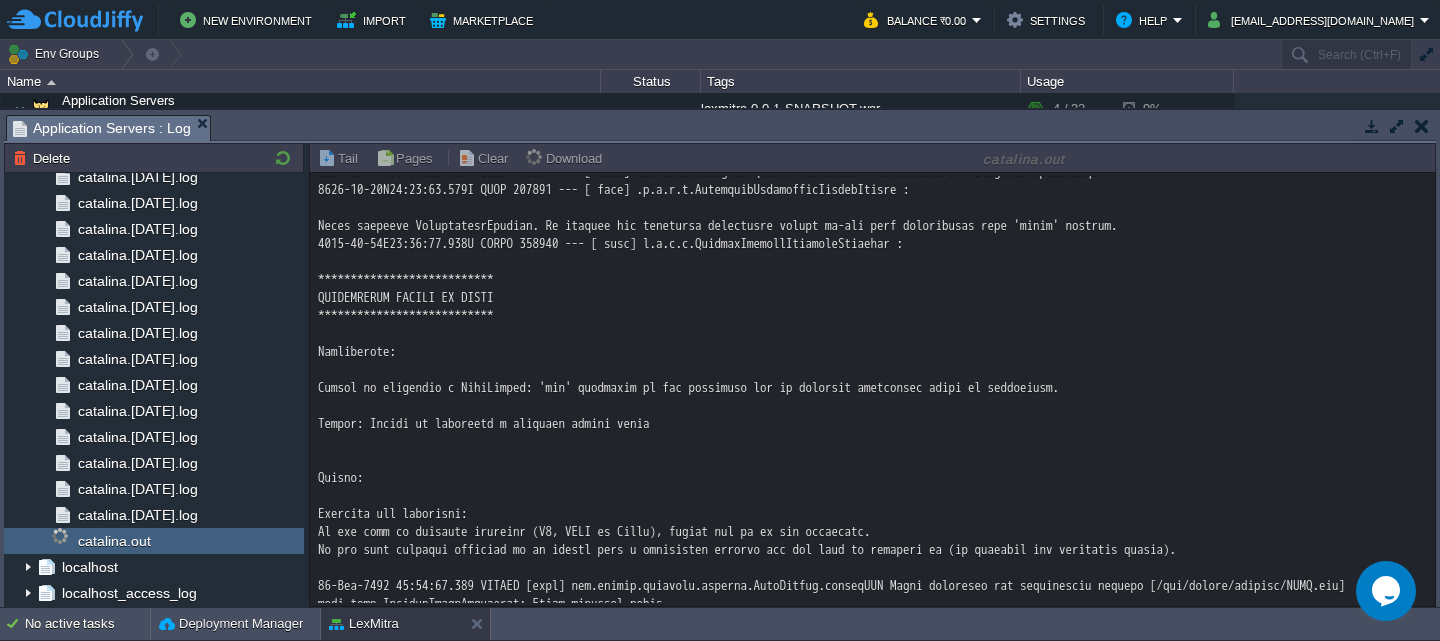 scroll, scrollTop: 0, scrollLeft: 0, axis: both 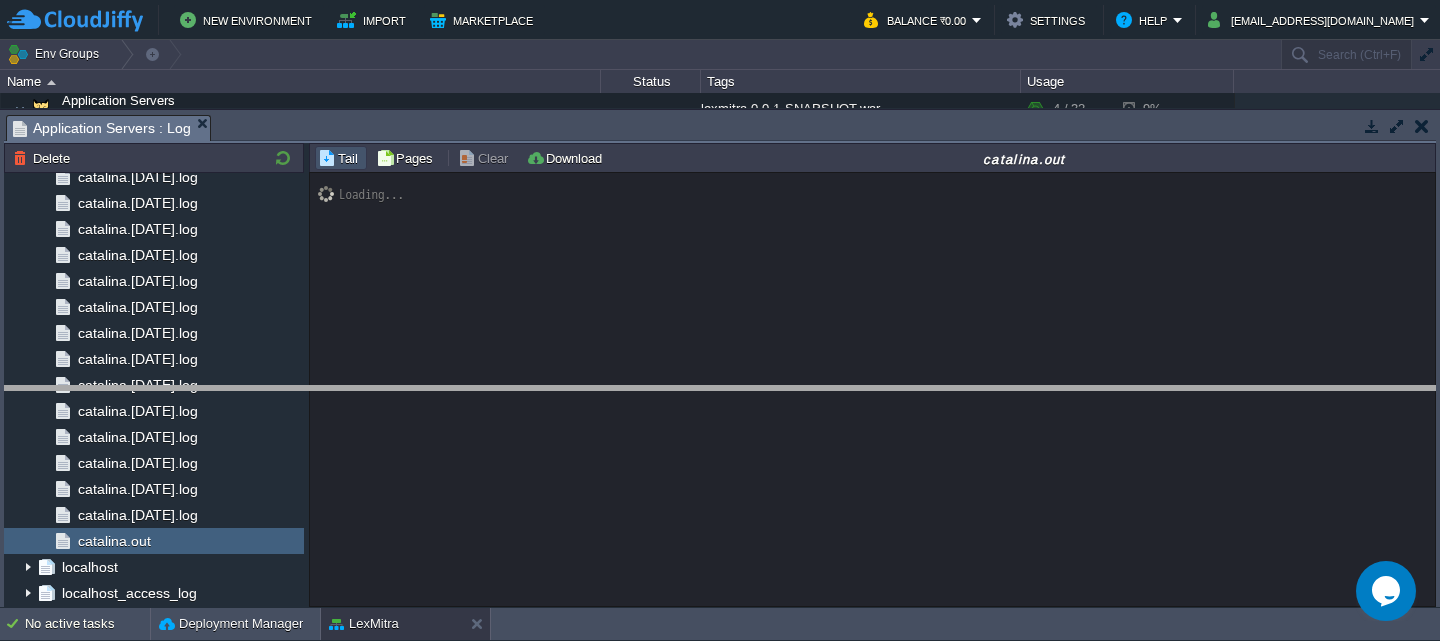 drag, startPoint x: 387, startPoint y: 116, endPoint x: 383, endPoint y: 388, distance: 272.02942 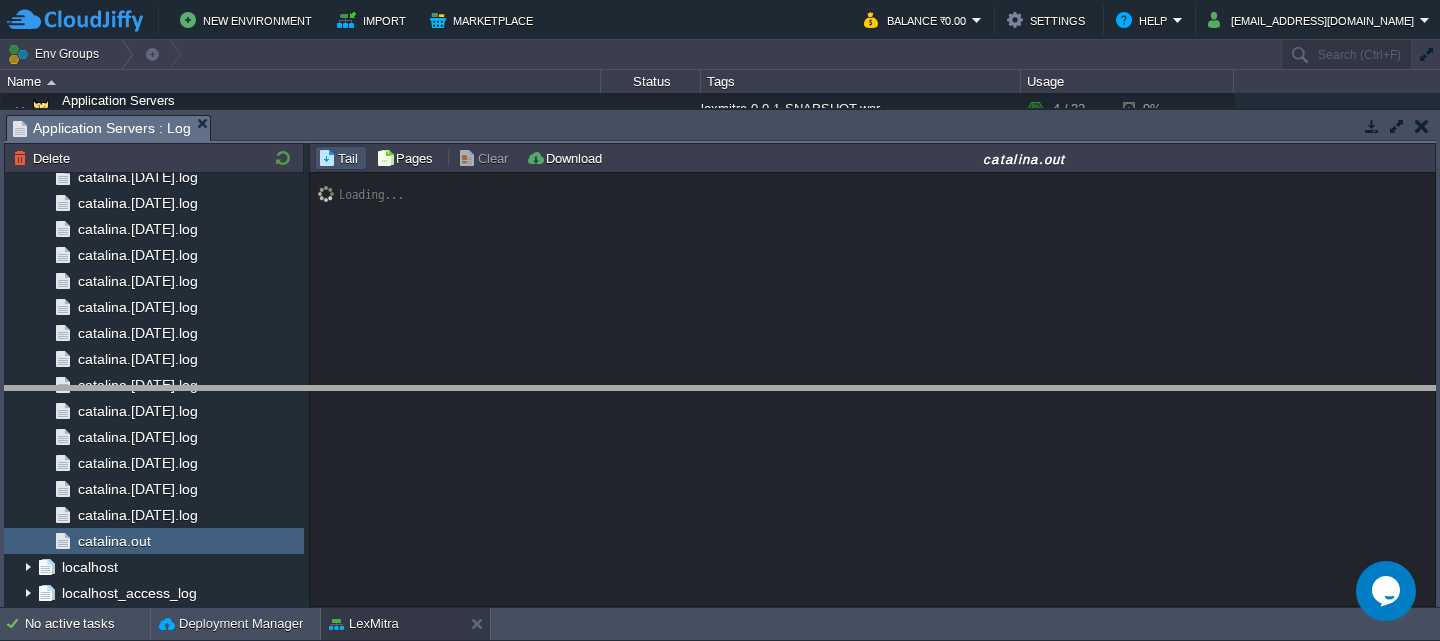 click on "New Environment Import Marketplace Bonus ₹0.00 Upgrade Account Balance ₹0.00 Settings Help [EMAIL_ADDRESS][DOMAIN_NAME]         Env Groups                     Search (Ctrl+F)         auto-gen Name Status Tags Usage LexMitra [DOMAIN_NAME] Running                                 + Add to Env Group                                                                                                                                                            RAM                 14%                                         CPU                 4%                             6 / 36                    12%       Application Servers Tomcat 11.0.7 lexmitra-0.0.1-SNAPSHOT.war                                                                                                                                                            RAM                 11%                                         CPU                 5%                             4 / 32                    9%     Node ID:  226197" at bounding box center (720, 320) 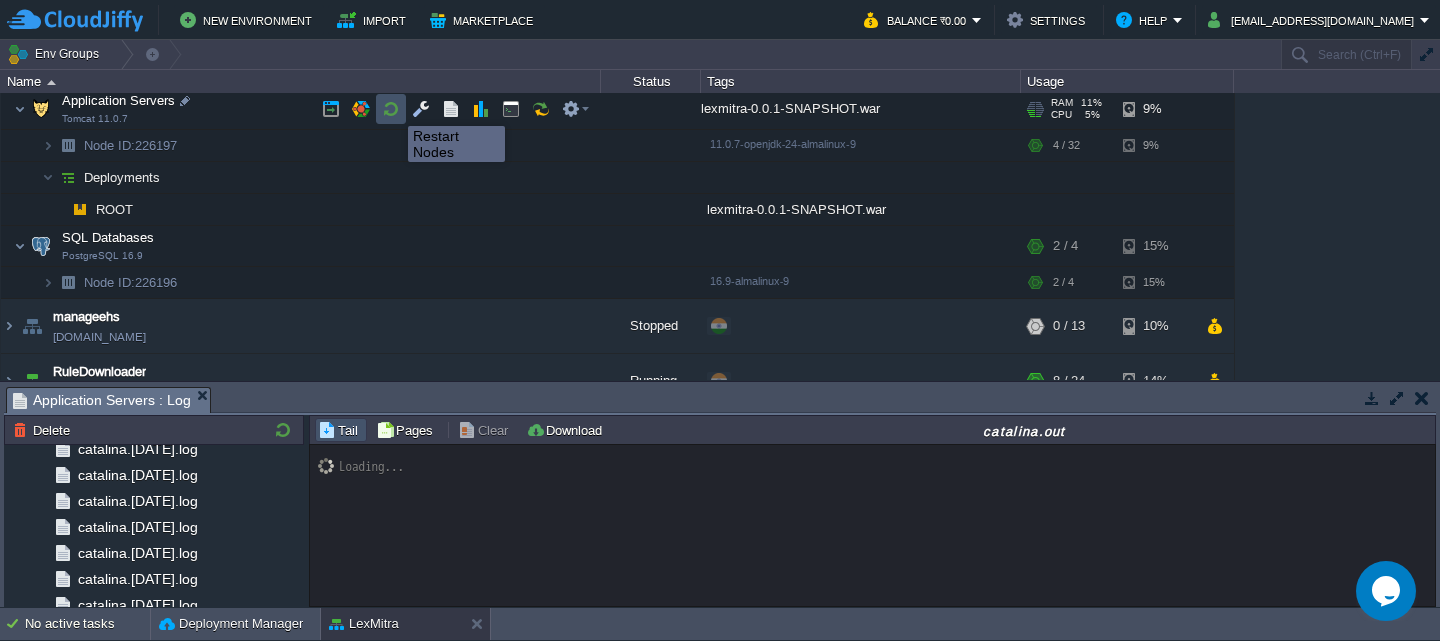 click at bounding box center [391, 109] 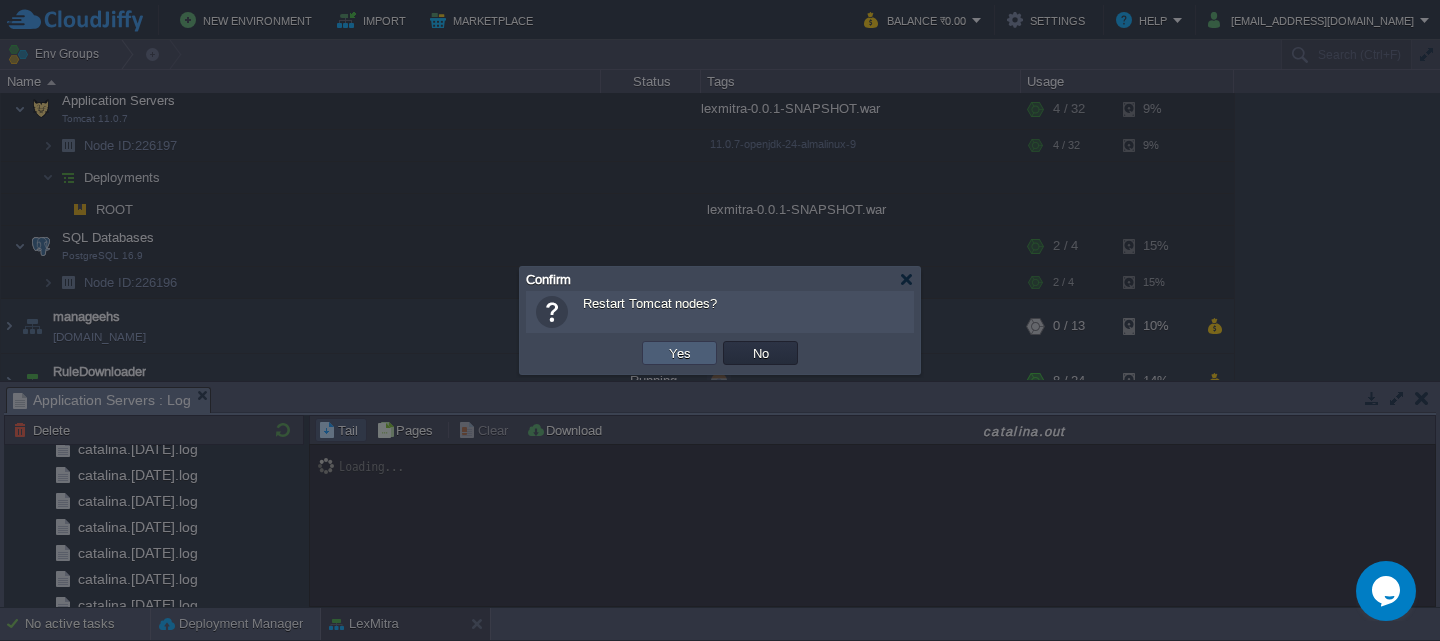 click on "Yes" at bounding box center (680, 353) 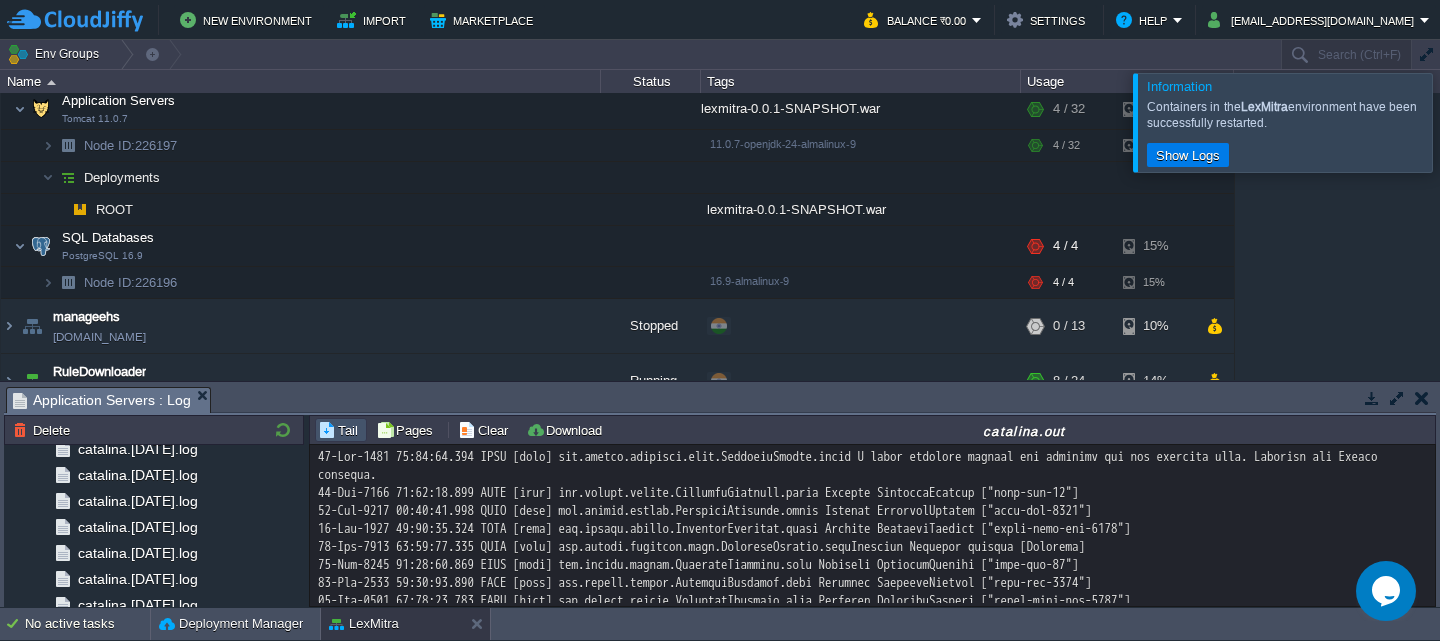 scroll, scrollTop: 1188, scrollLeft: 0, axis: vertical 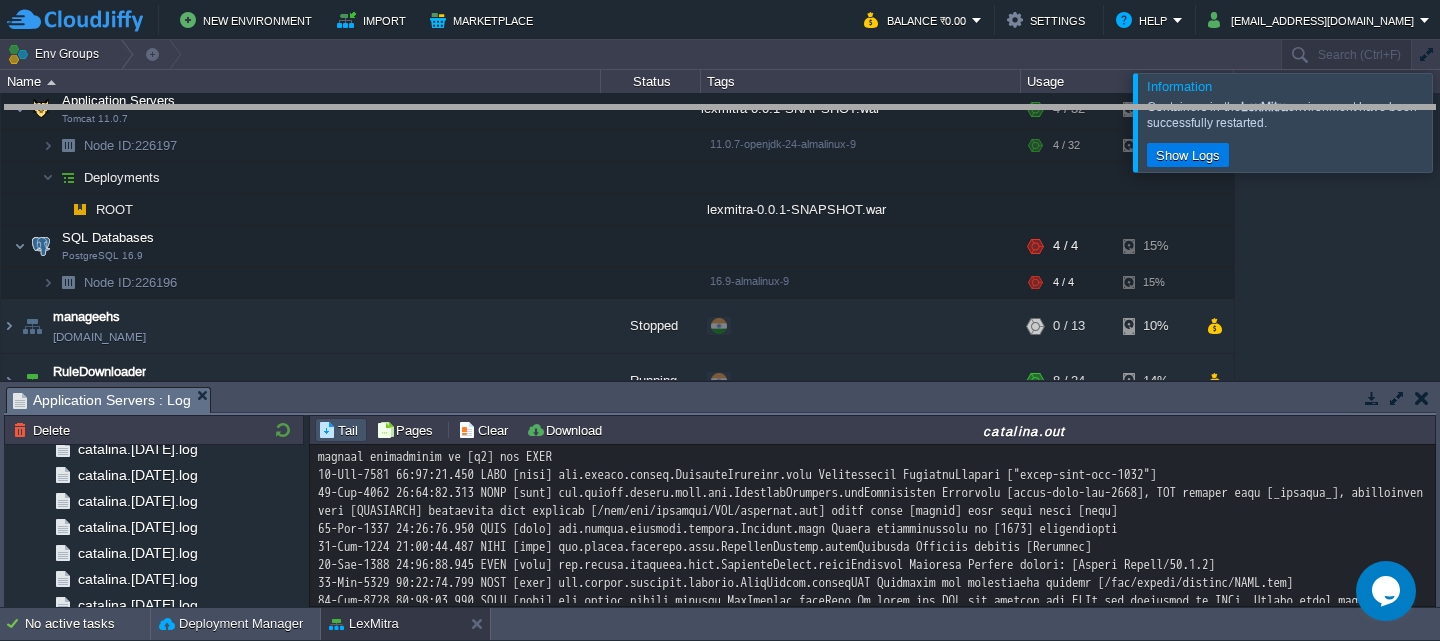 drag, startPoint x: 956, startPoint y: 389, endPoint x: 932, endPoint y: 107, distance: 283.01944 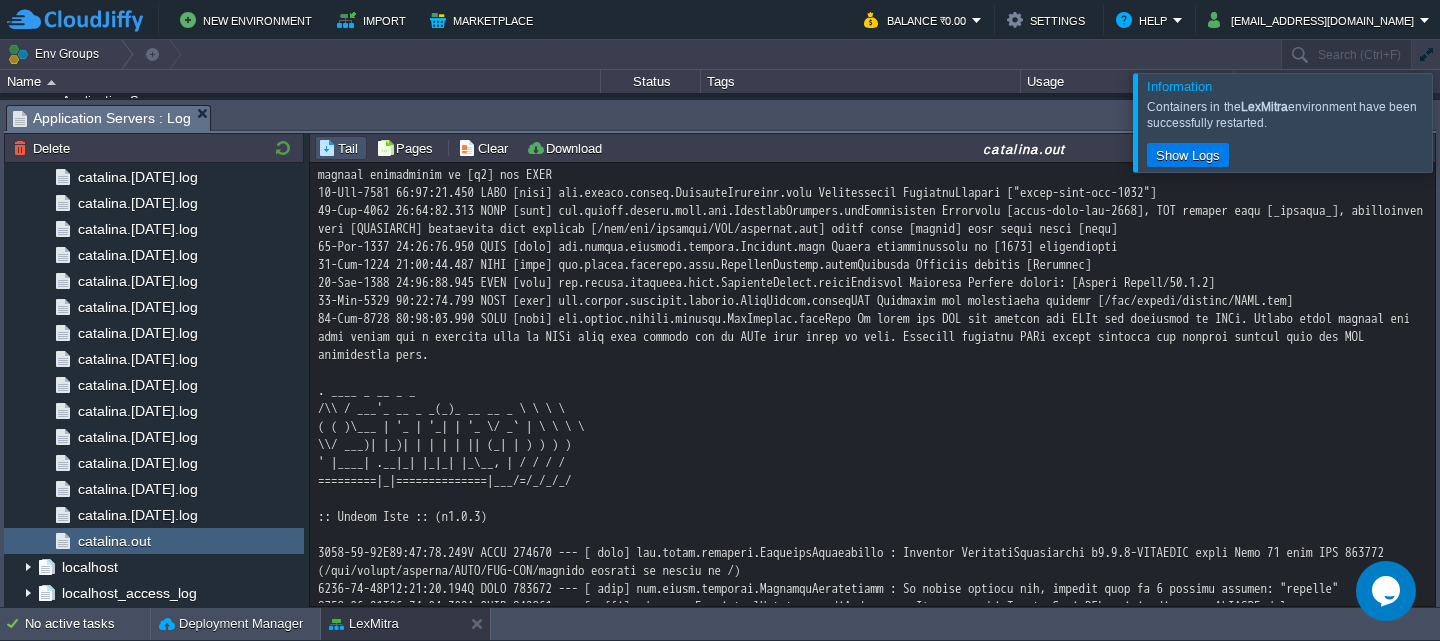 scroll, scrollTop: 987, scrollLeft: 0, axis: vertical 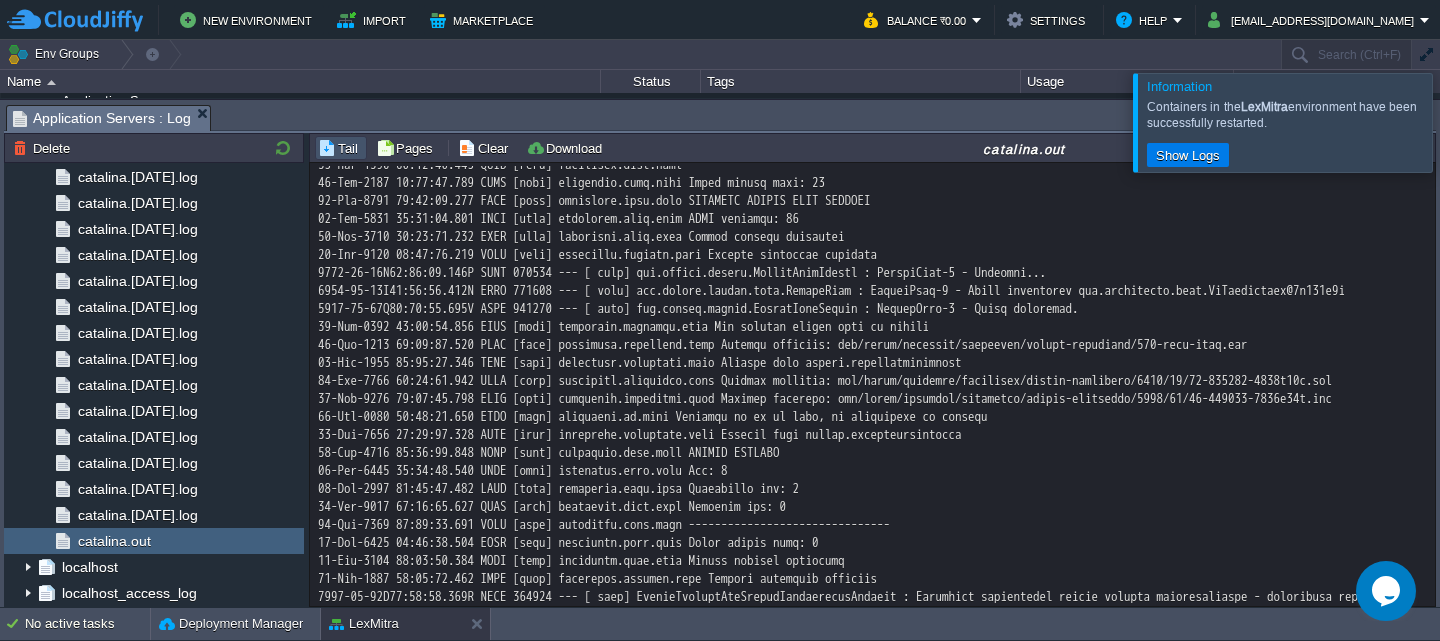 drag, startPoint x: 324, startPoint y: 541, endPoint x: 432, endPoint y: 544, distance: 108.04166 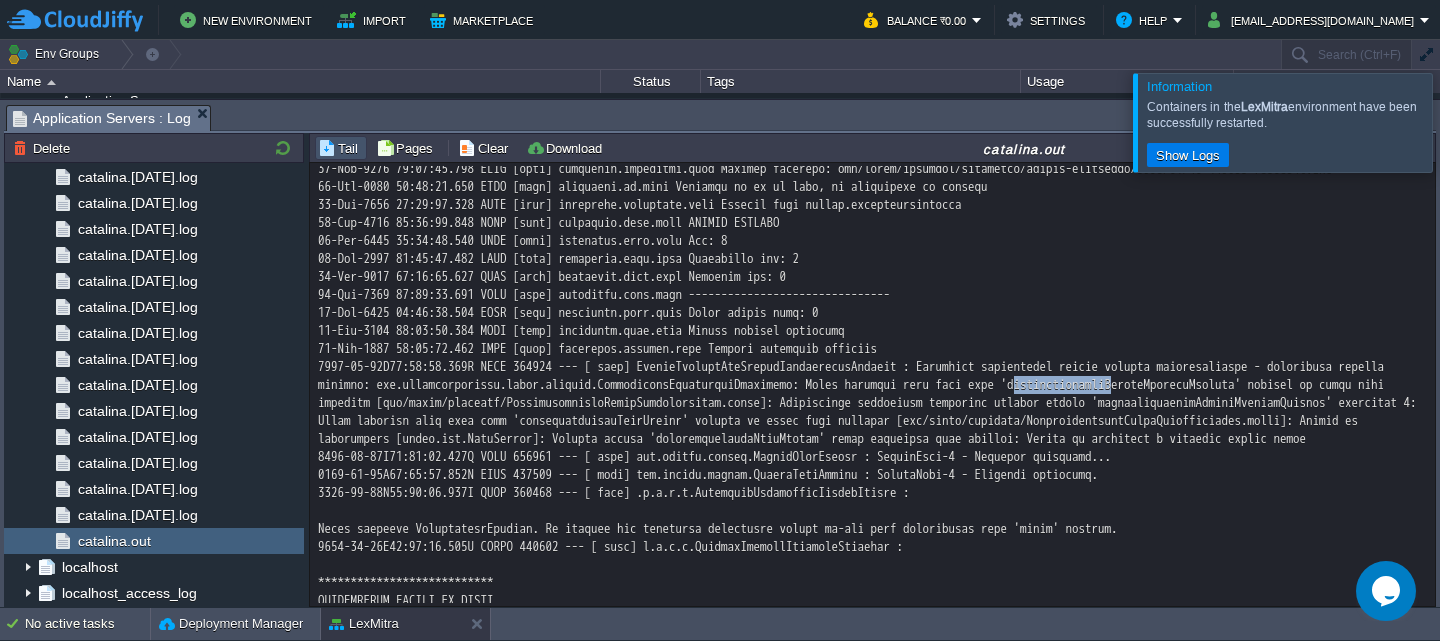 scroll, scrollTop: 2488, scrollLeft: 0, axis: vertical 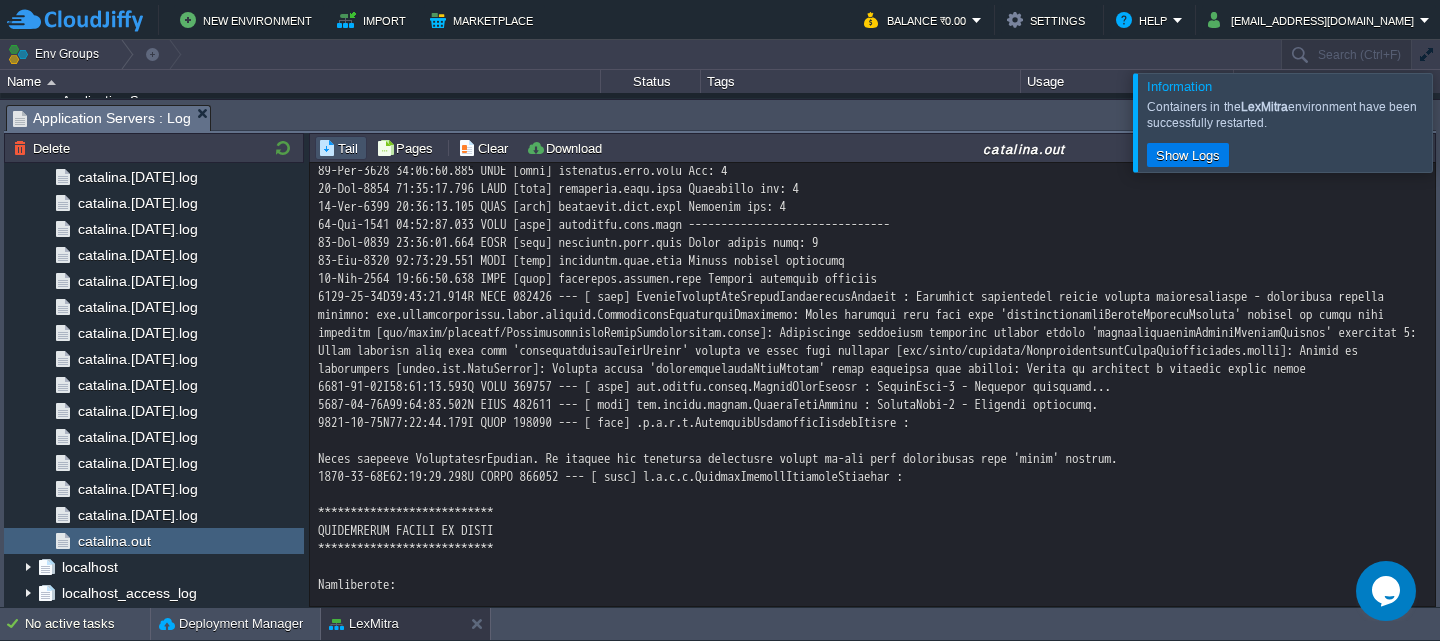 click at bounding box center [1464, 122] 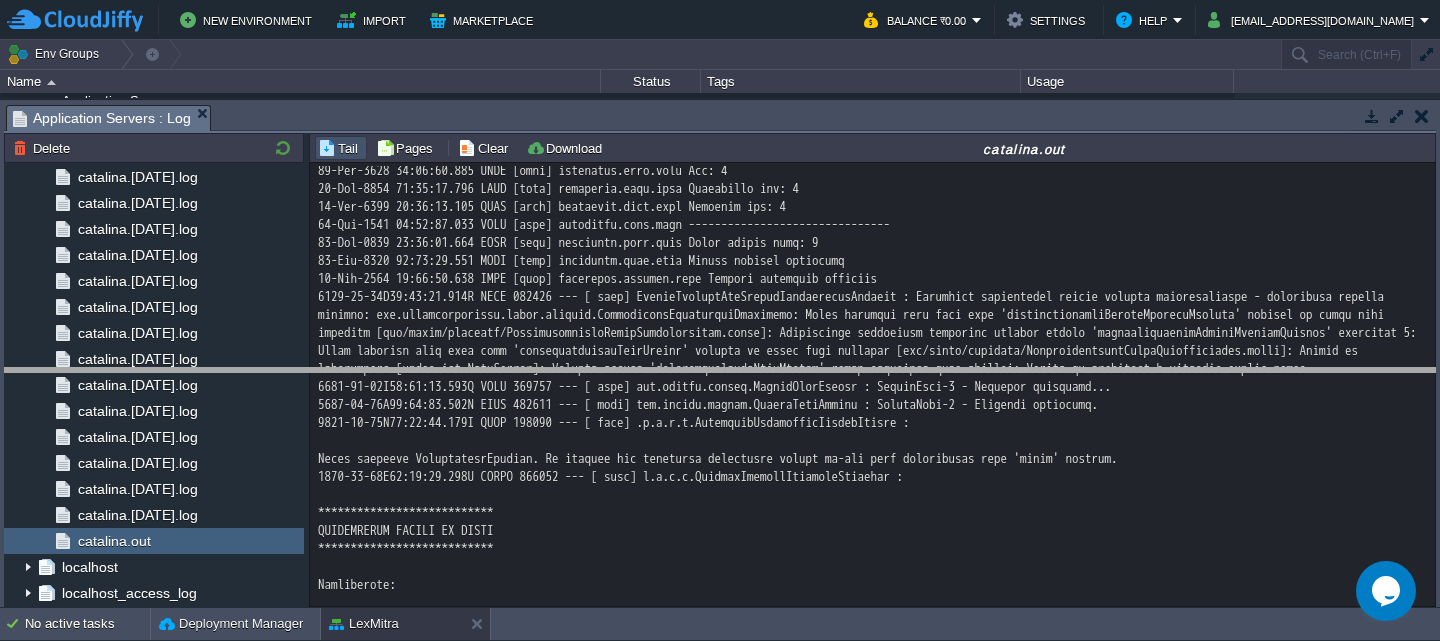 drag, startPoint x: 1273, startPoint y: 104, endPoint x: 1250, endPoint y: 370, distance: 266.99252 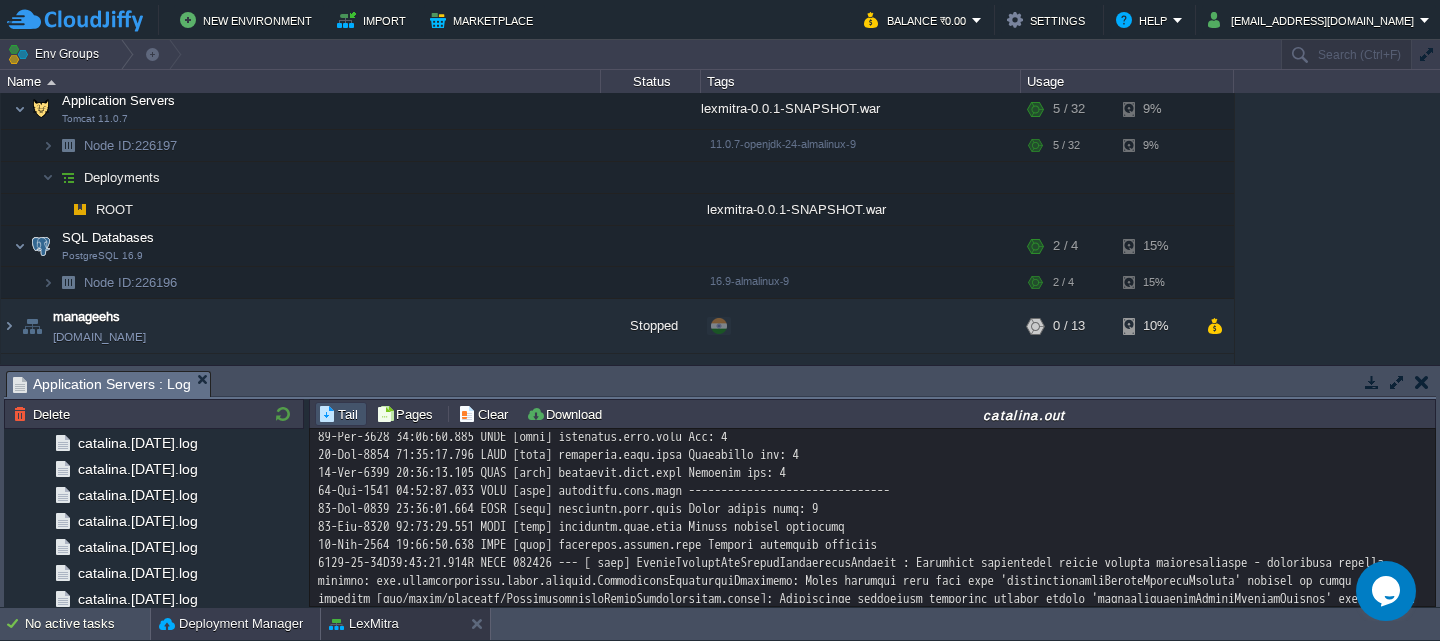 click on "Deployment Manager" at bounding box center [231, 624] 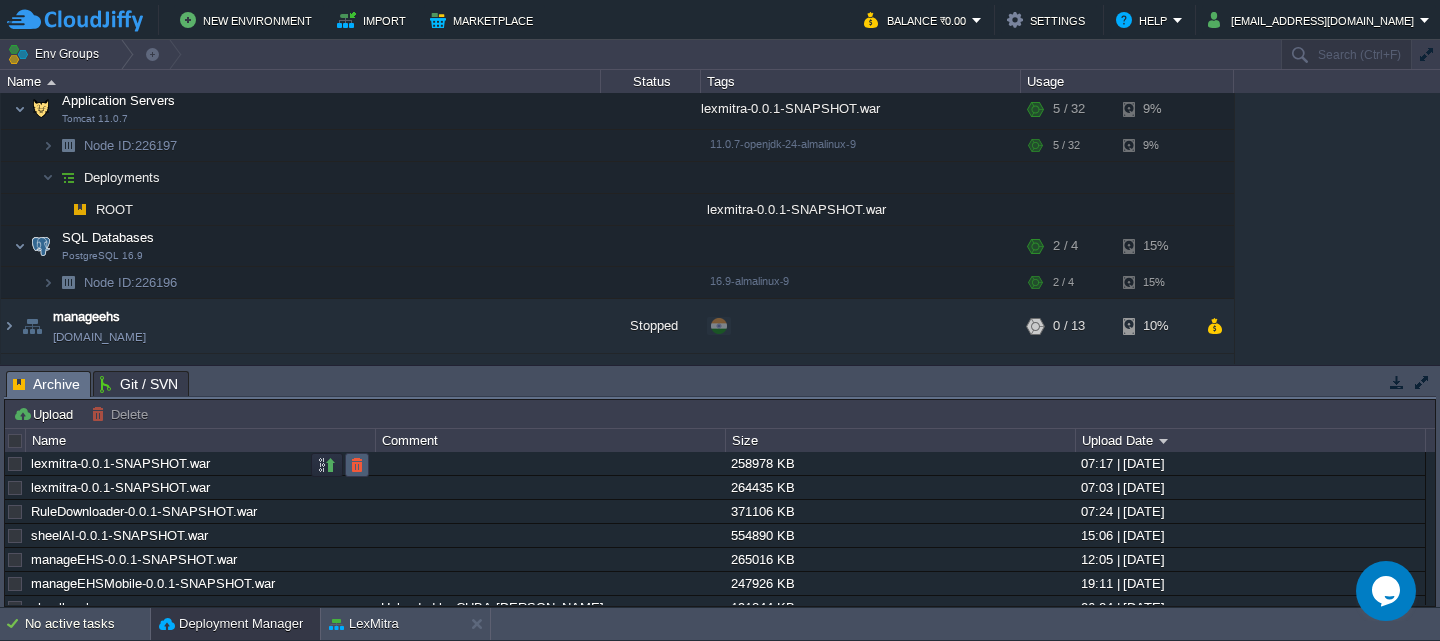 click at bounding box center [357, 465] 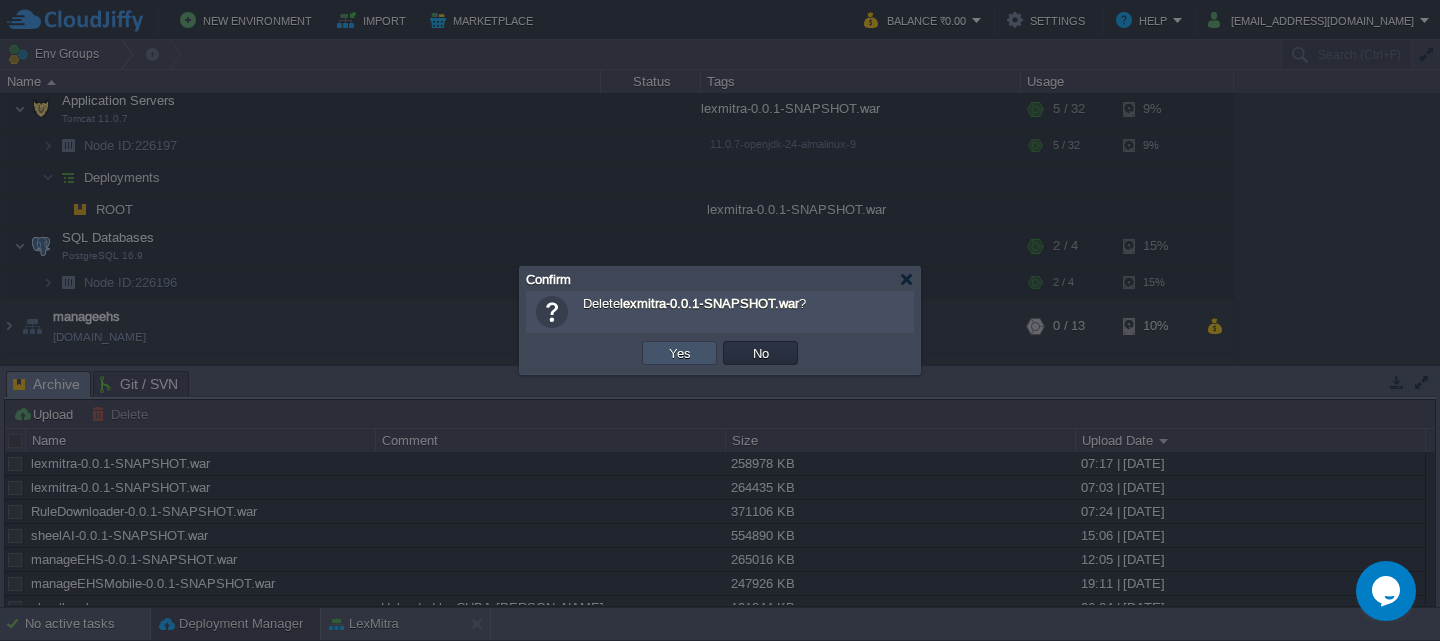 click on "Yes" at bounding box center [680, 353] 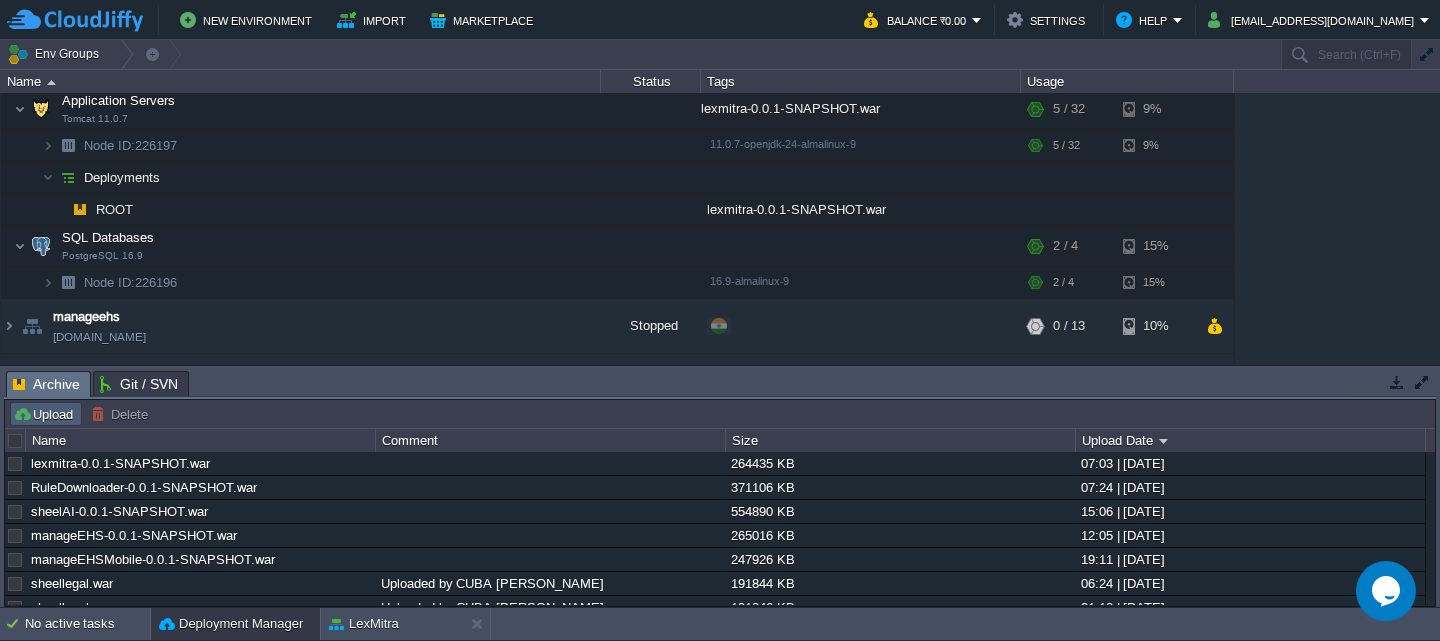 click on "Upload" at bounding box center (46, 414) 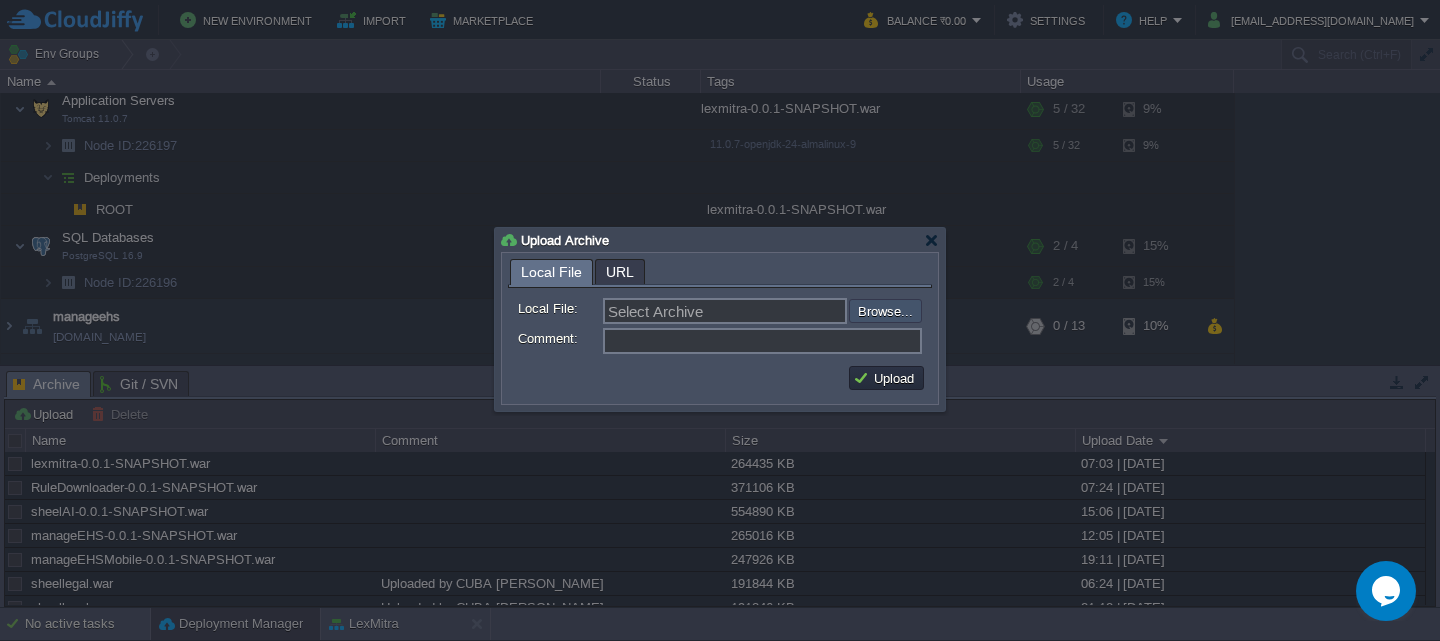 click at bounding box center [795, 311] 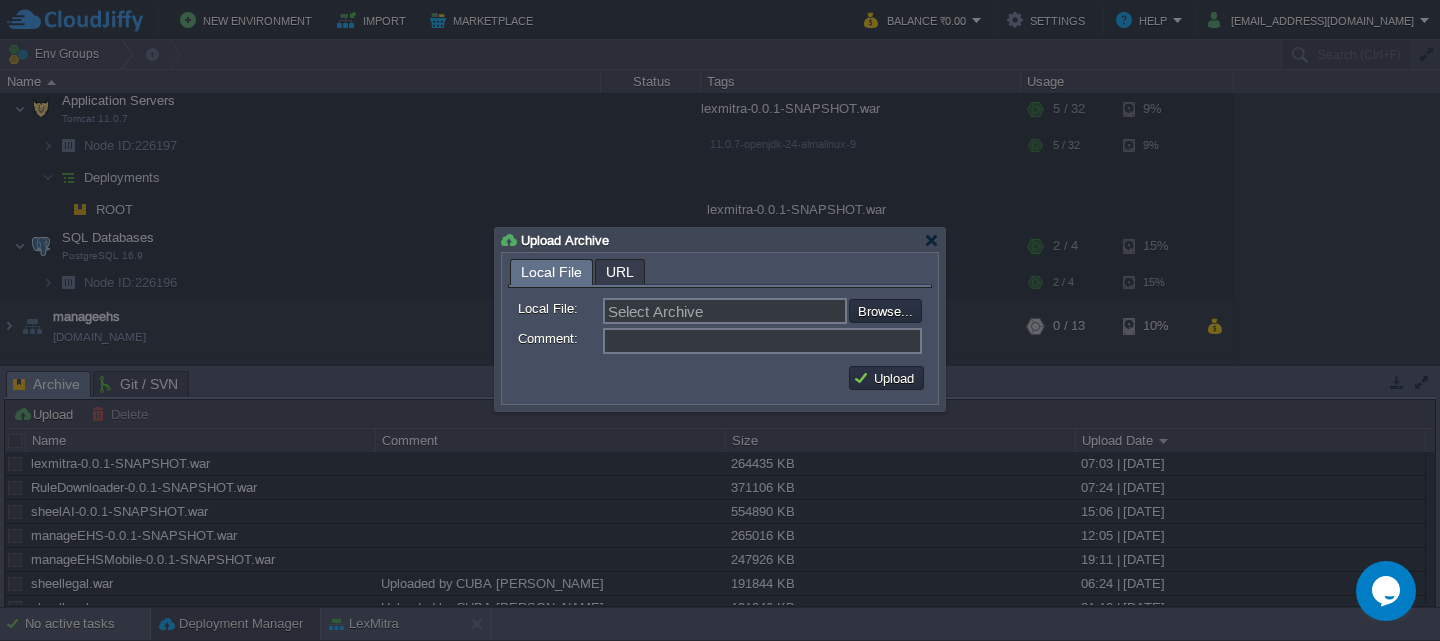 type on "C:\fakepath\lexmitra-0.0.1-SNAPSHOT.war" 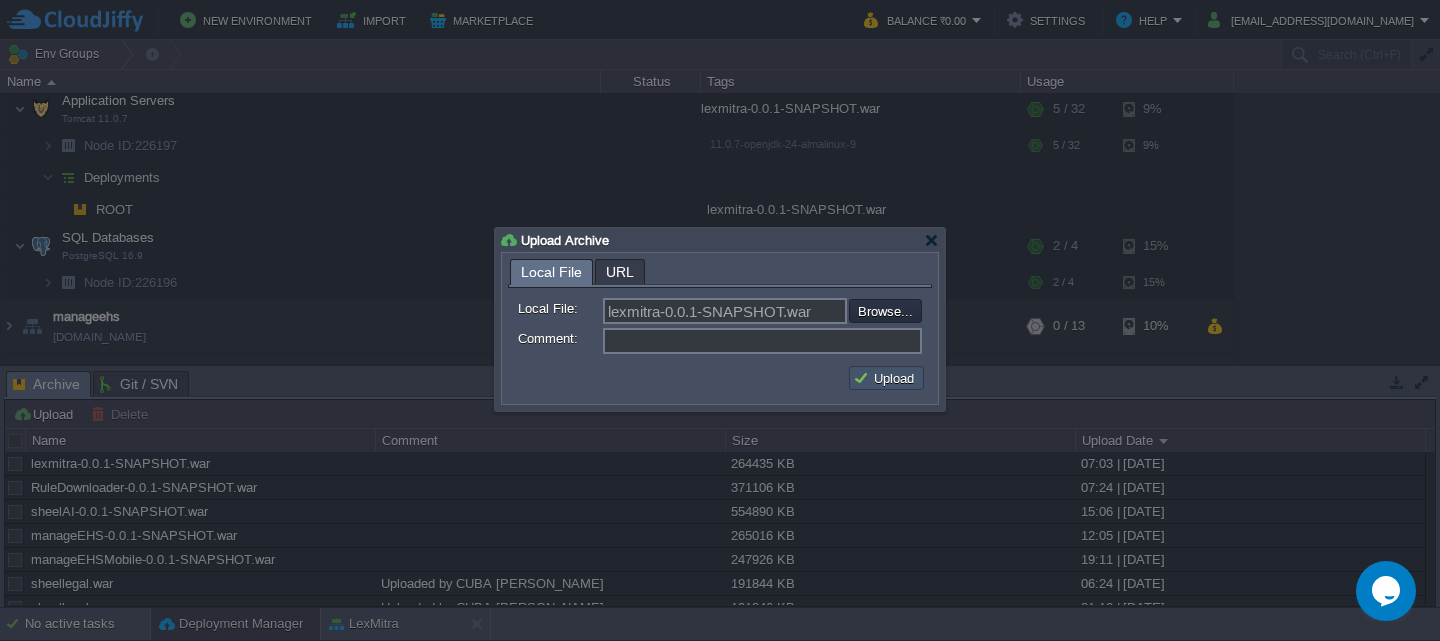 click on "Upload" at bounding box center [886, 378] 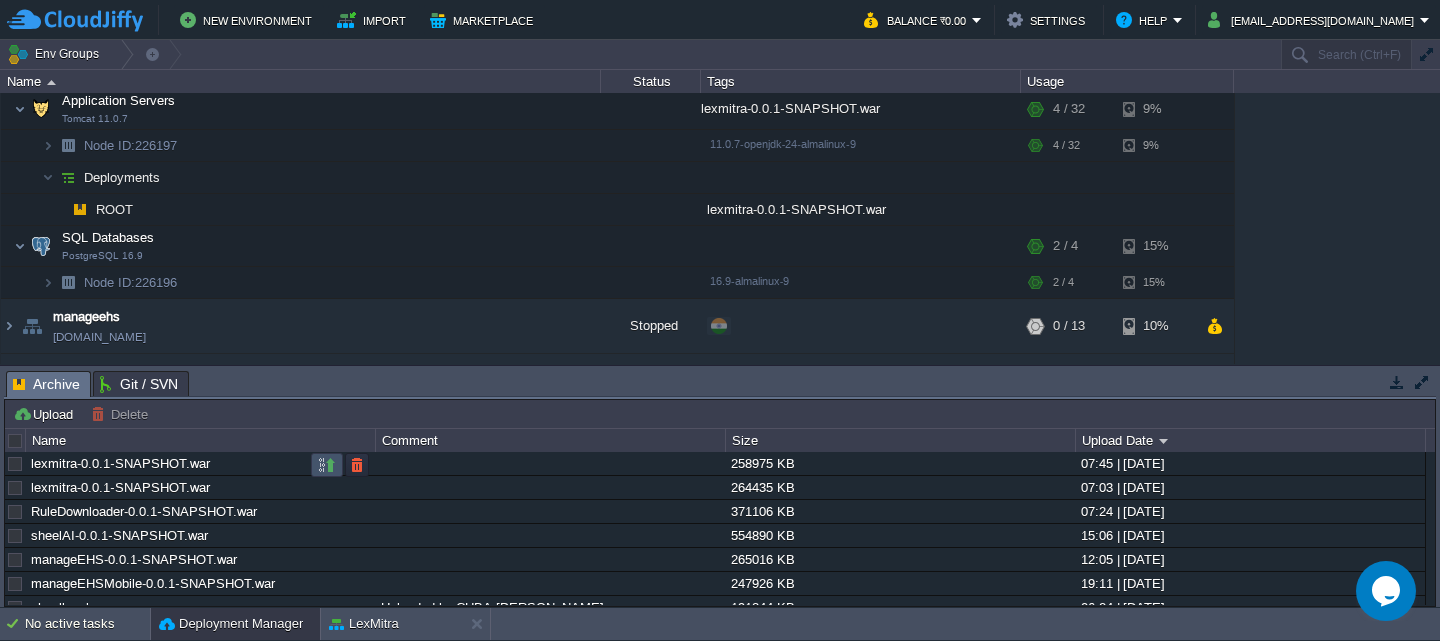 click at bounding box center [327, 465] 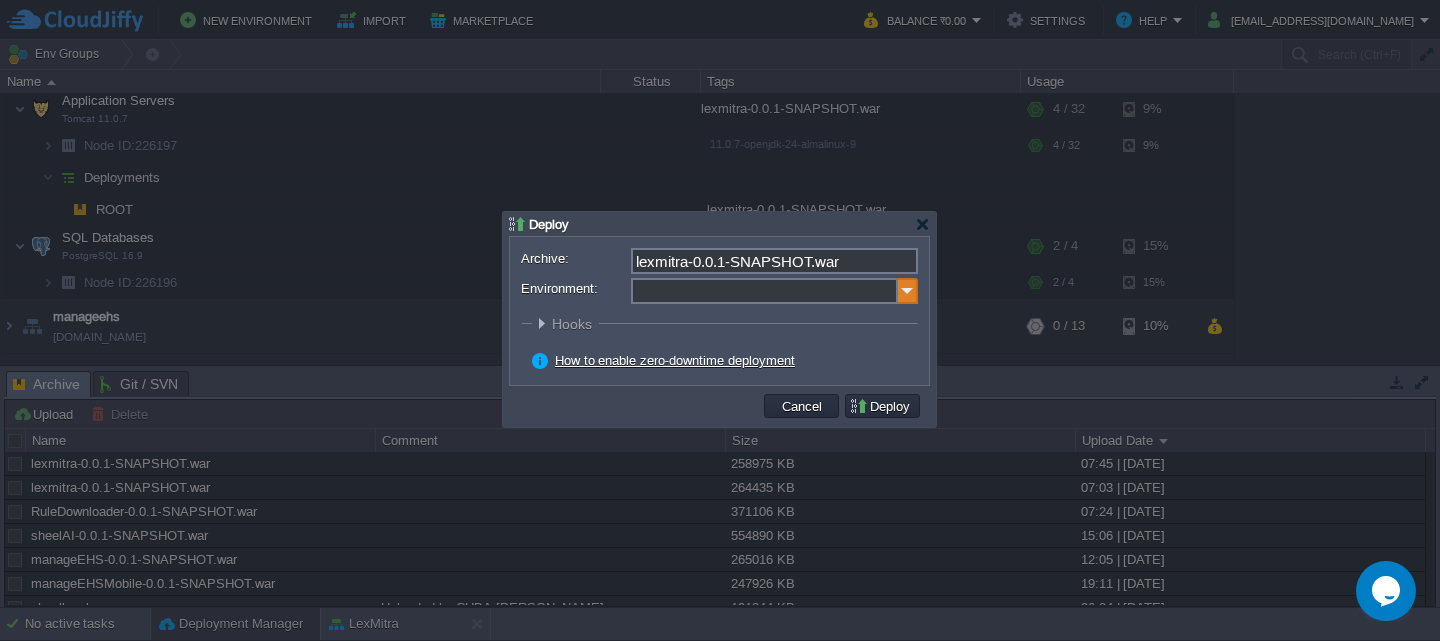 click at bounding box center [908, 291] 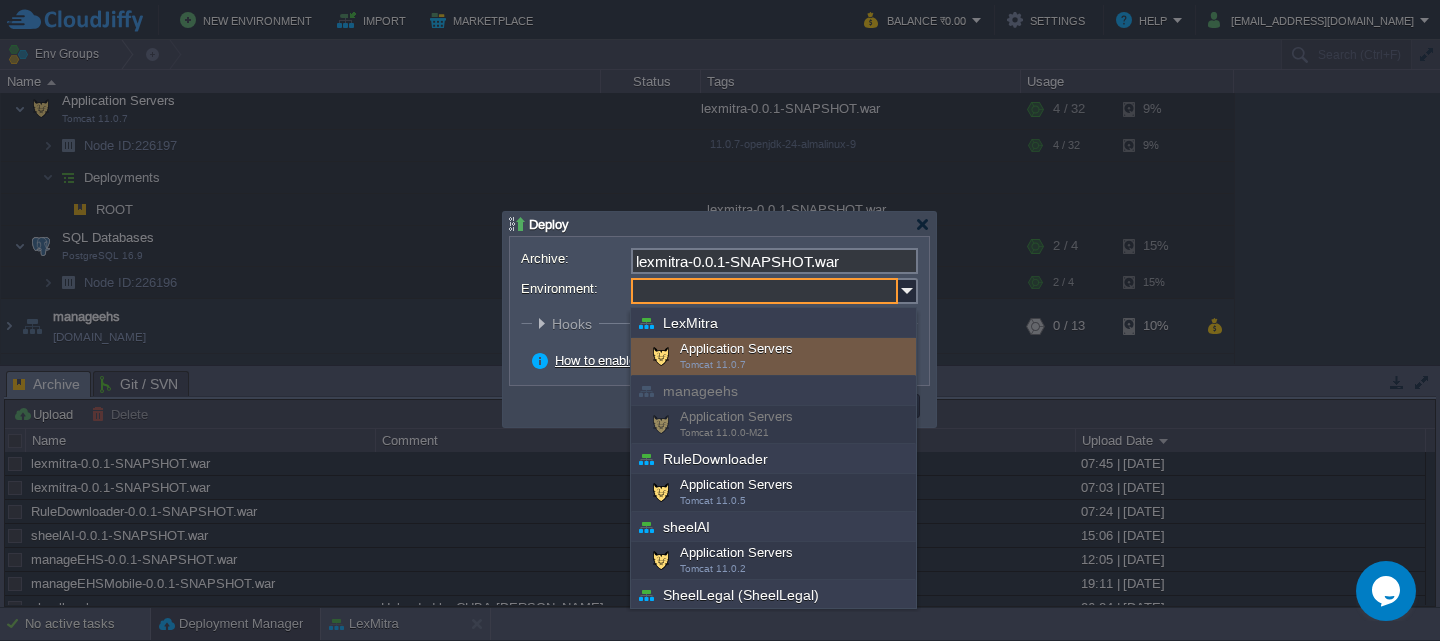 click on "Application Servers Tomcat 11.0.7" at bounding box center [773, 357] 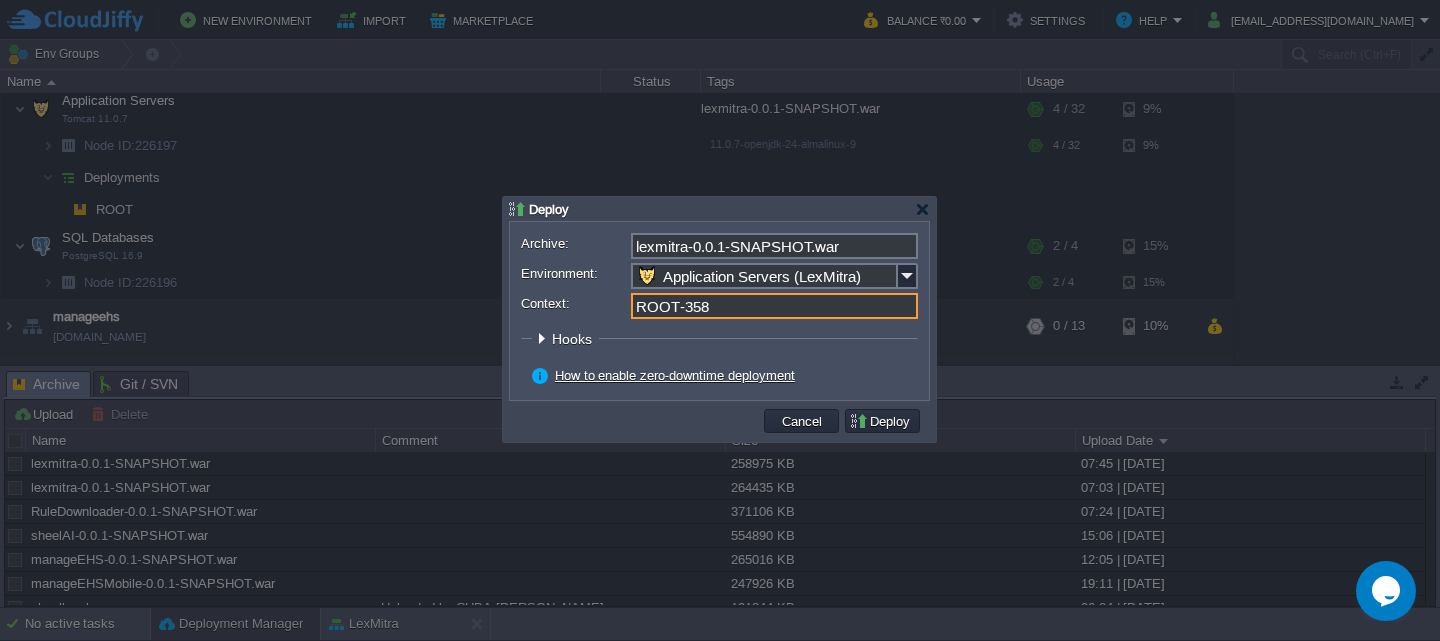 click on "ROOT-358" at bounding box center [774, 306] 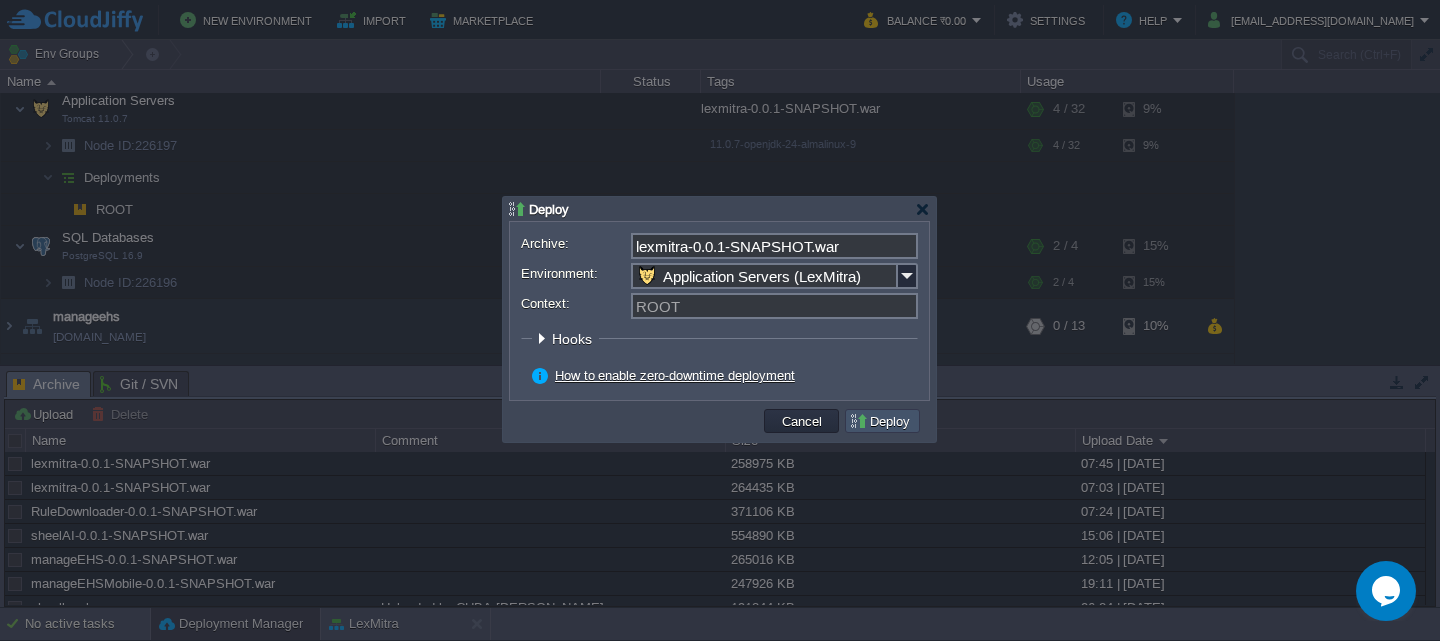type on "ROOT" 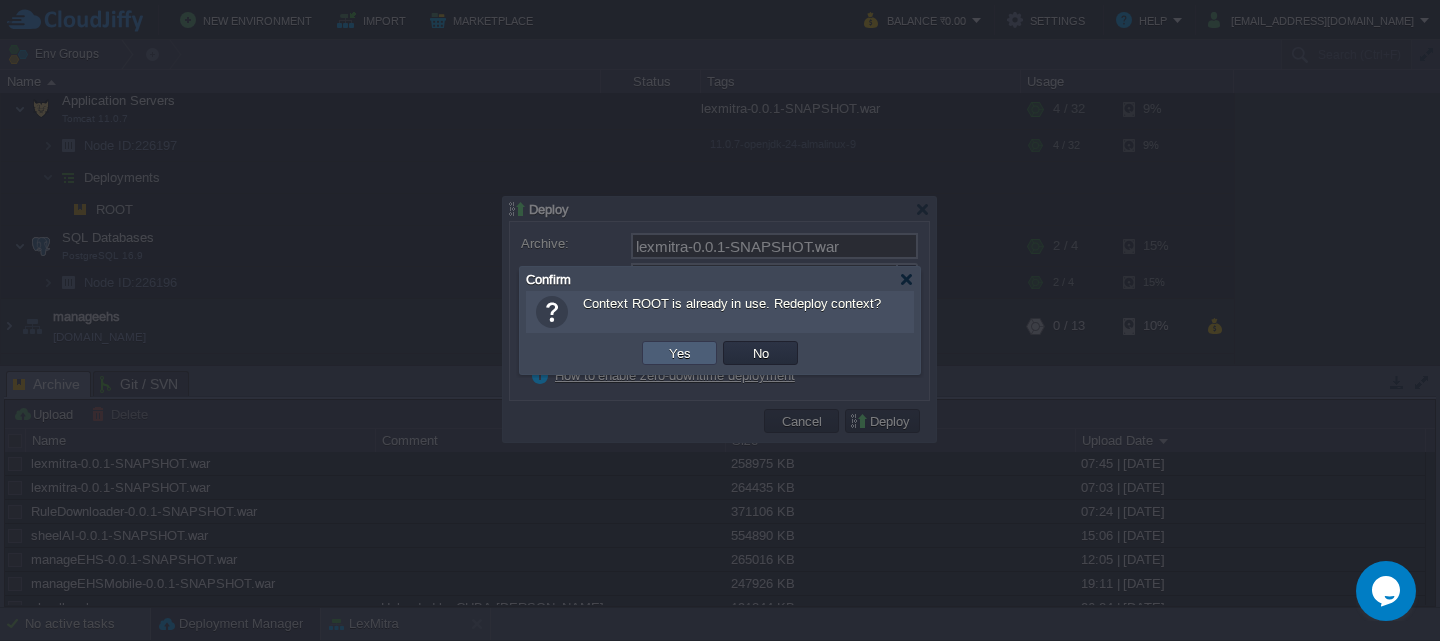 click on "Yes" at bounding box center (679, 353) 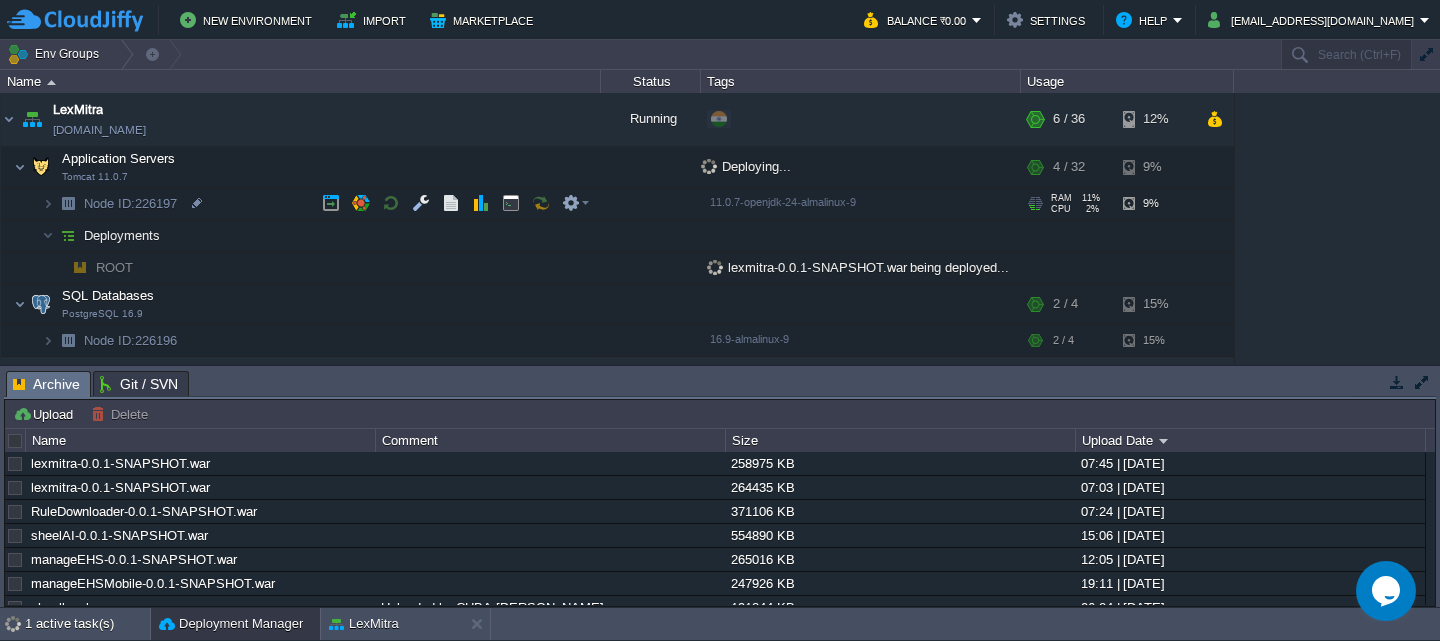 scroll, scrollTop: 0, scrollLeft: 0, axis: both 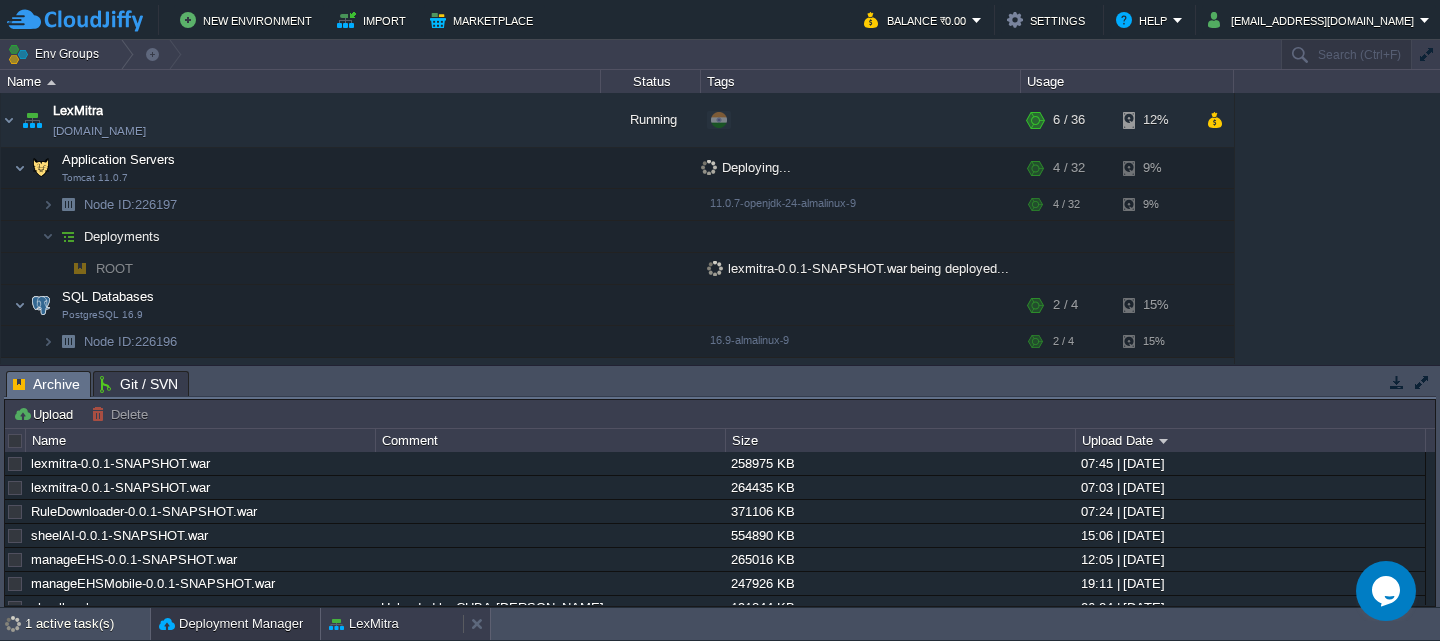 click on "LexMitra" at bounding box center [392, 624] 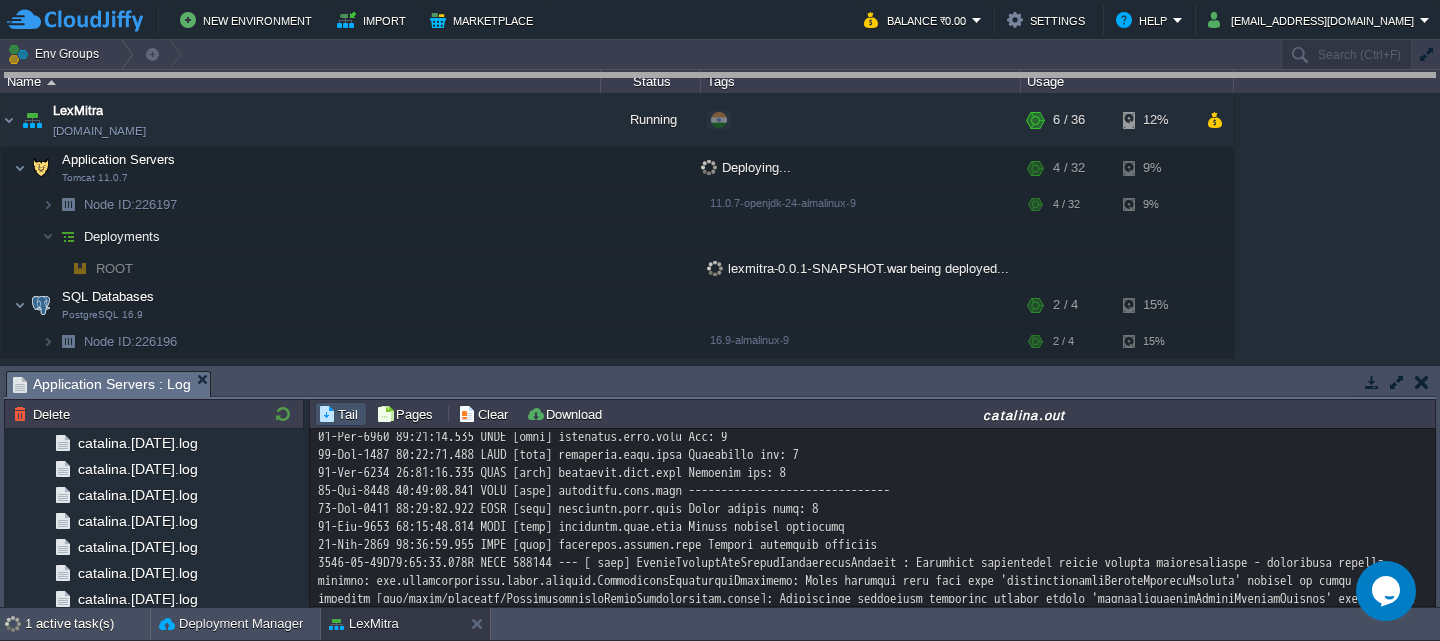 drag, startPoint x: 1253, startPoint y: 382, endPoint x: 1169, endPoint y: -4, distance: 395.03418 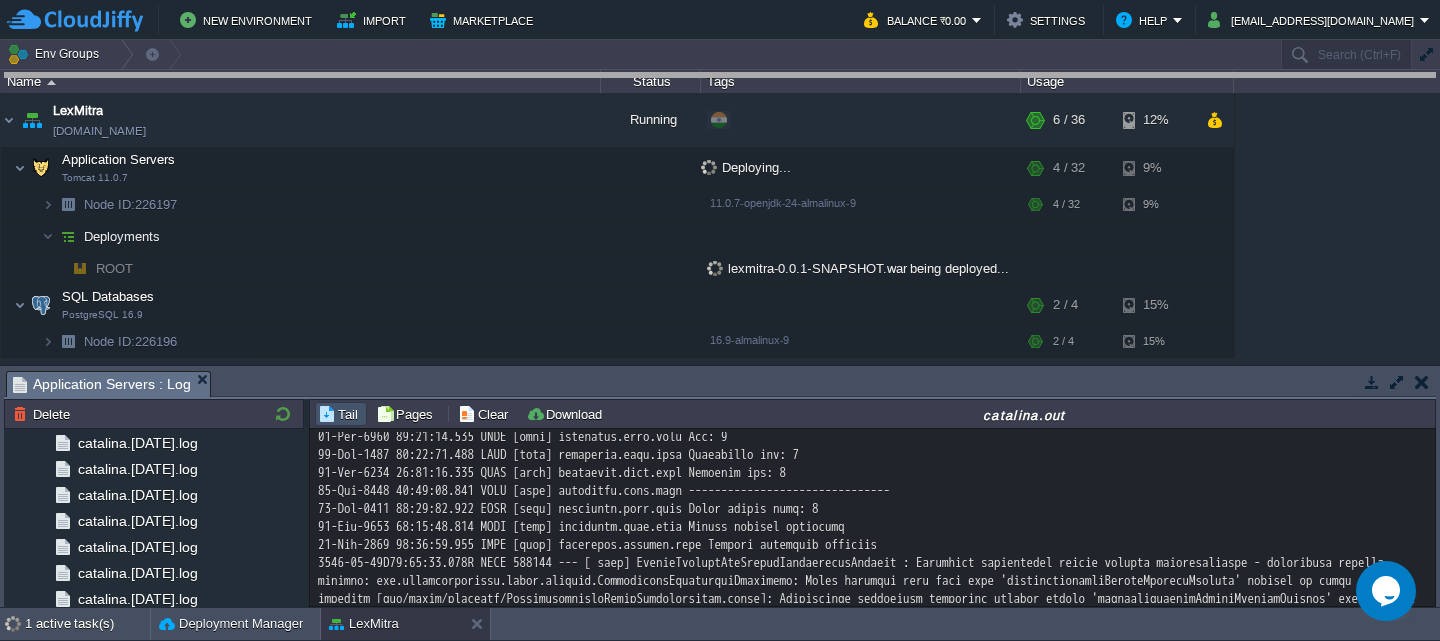scroll, scrollTop: 955, scrollLeft: 0, axis: vertical 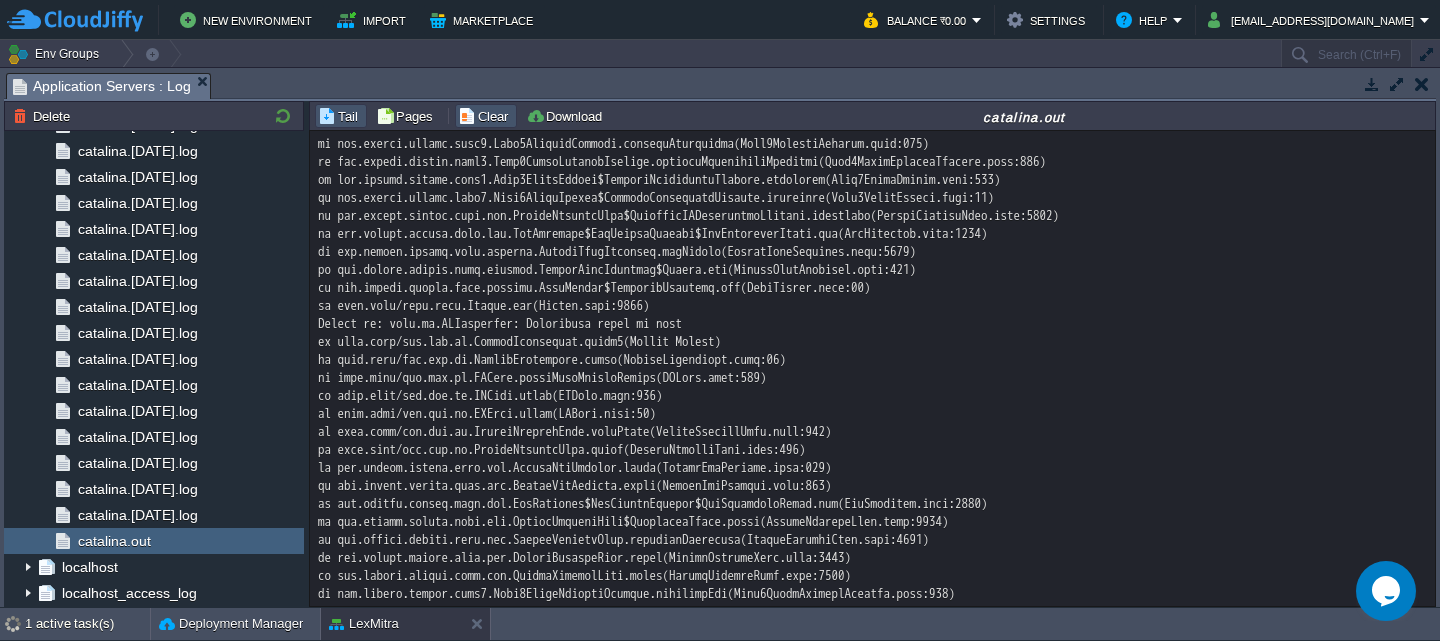 click on "Clear" at bounding box center [486, 116] 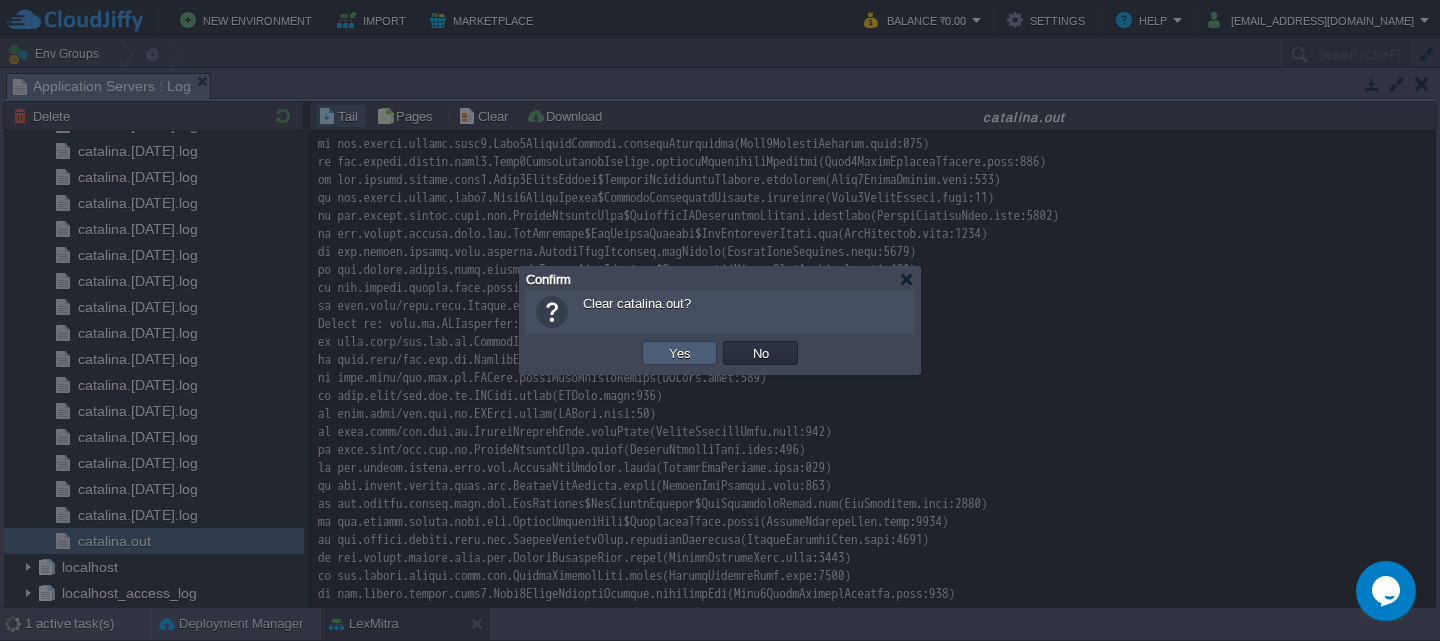 click on "Yes" at bounding box center [680, 353] 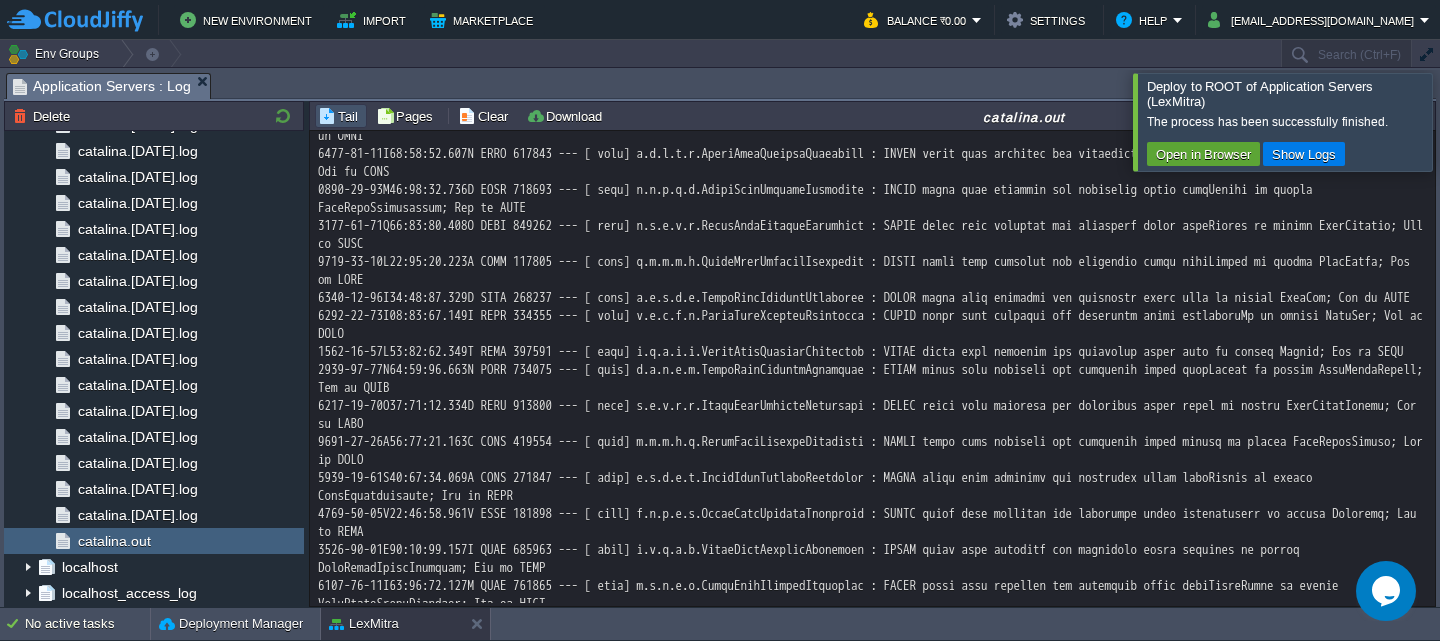 scroll, scrollTop: 4532, scrollLeft: 0, axis: vertical 